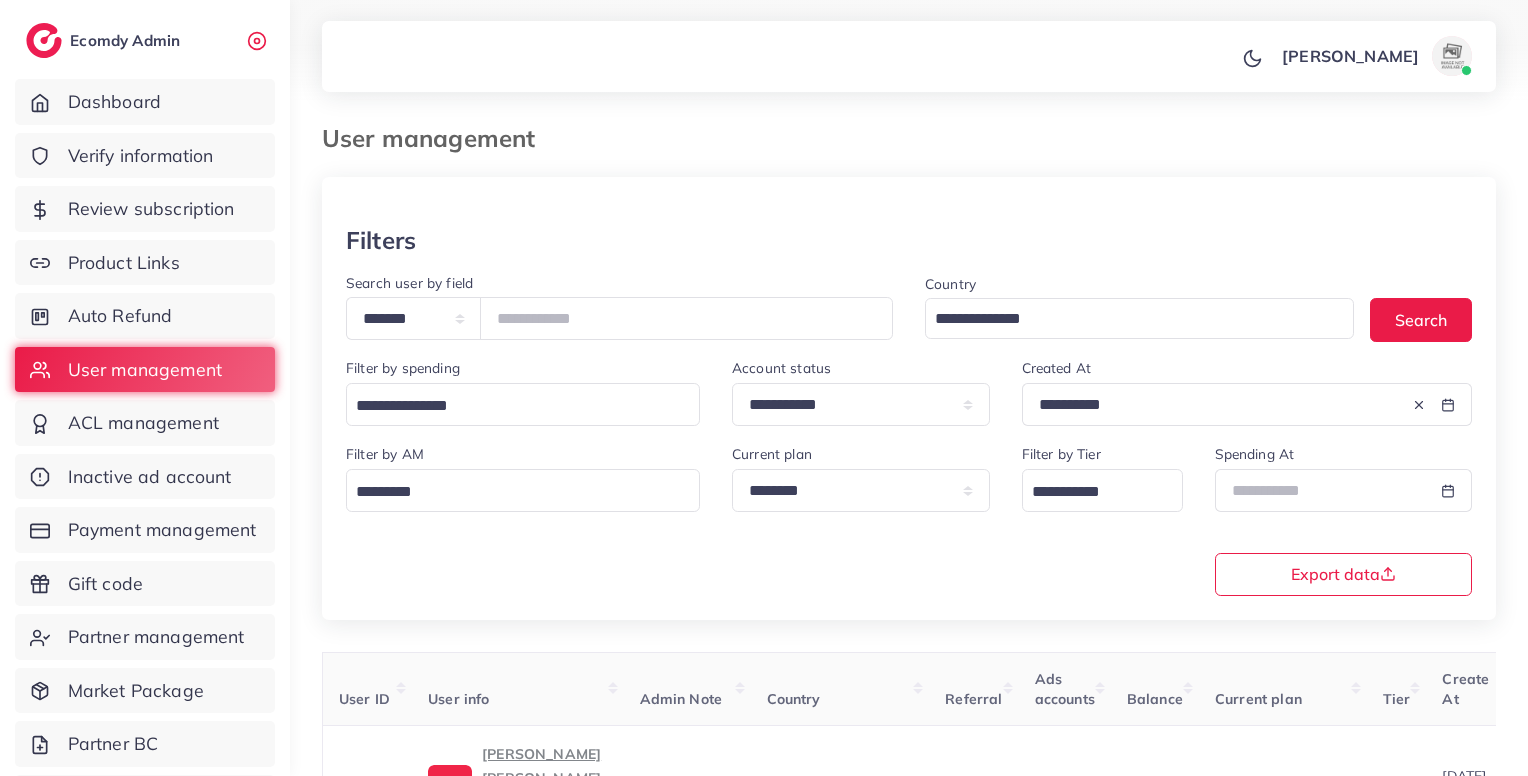 select on "*******" 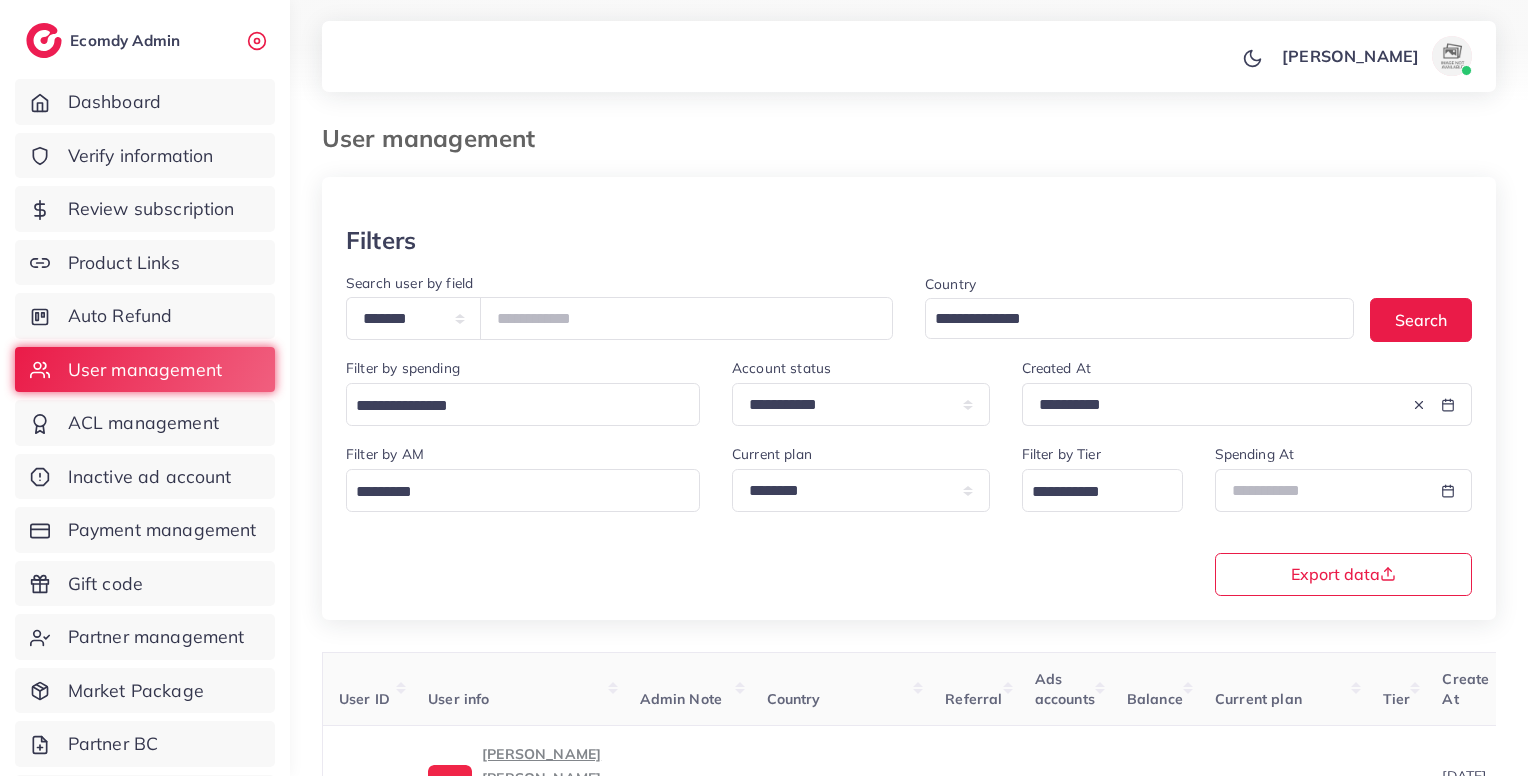 scroll, scrollTop: 532, scrollLeft: 0, axis: vertical 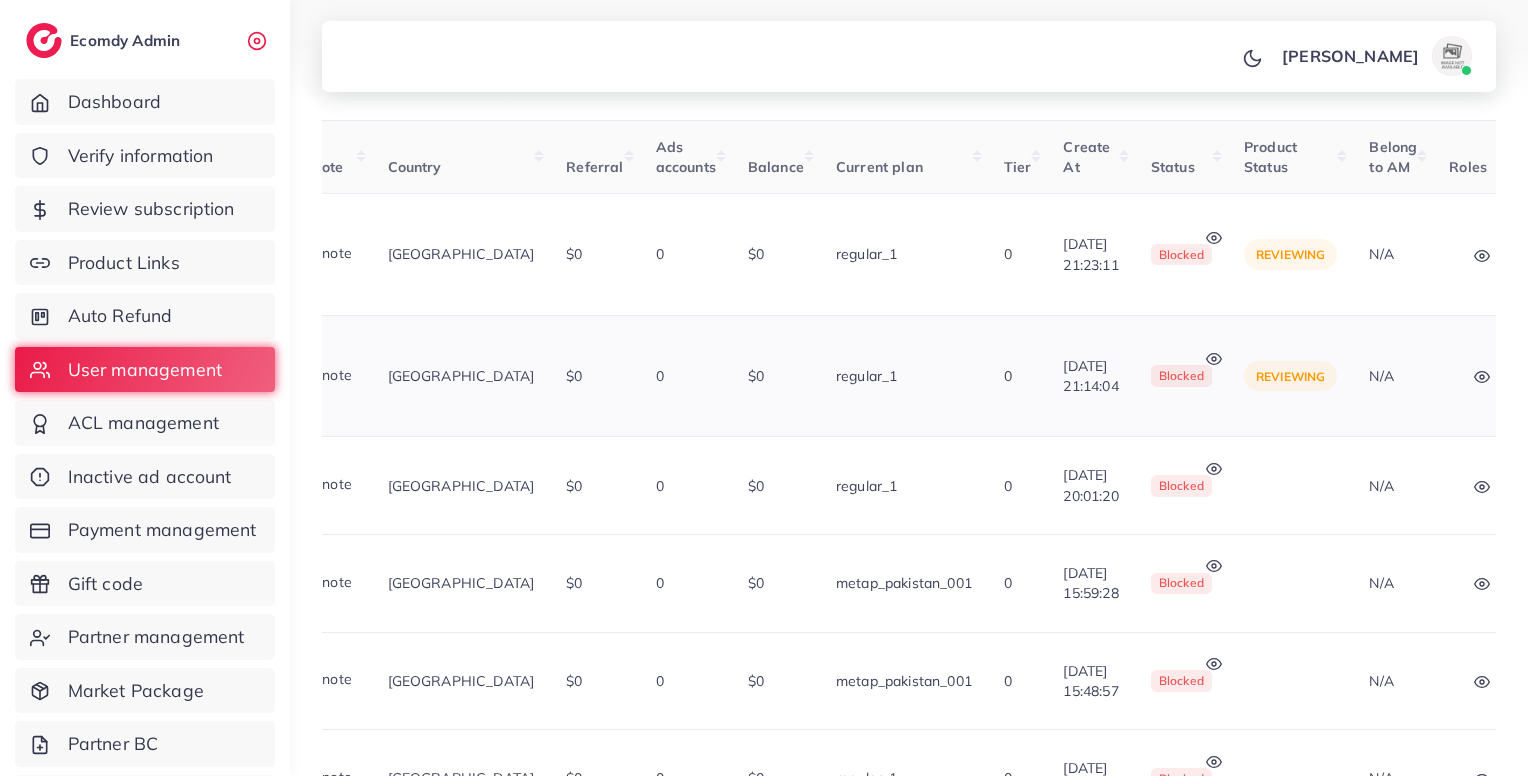 click on "[GEOGRAPHIC_DATA]" at bounding box center (461, 376) 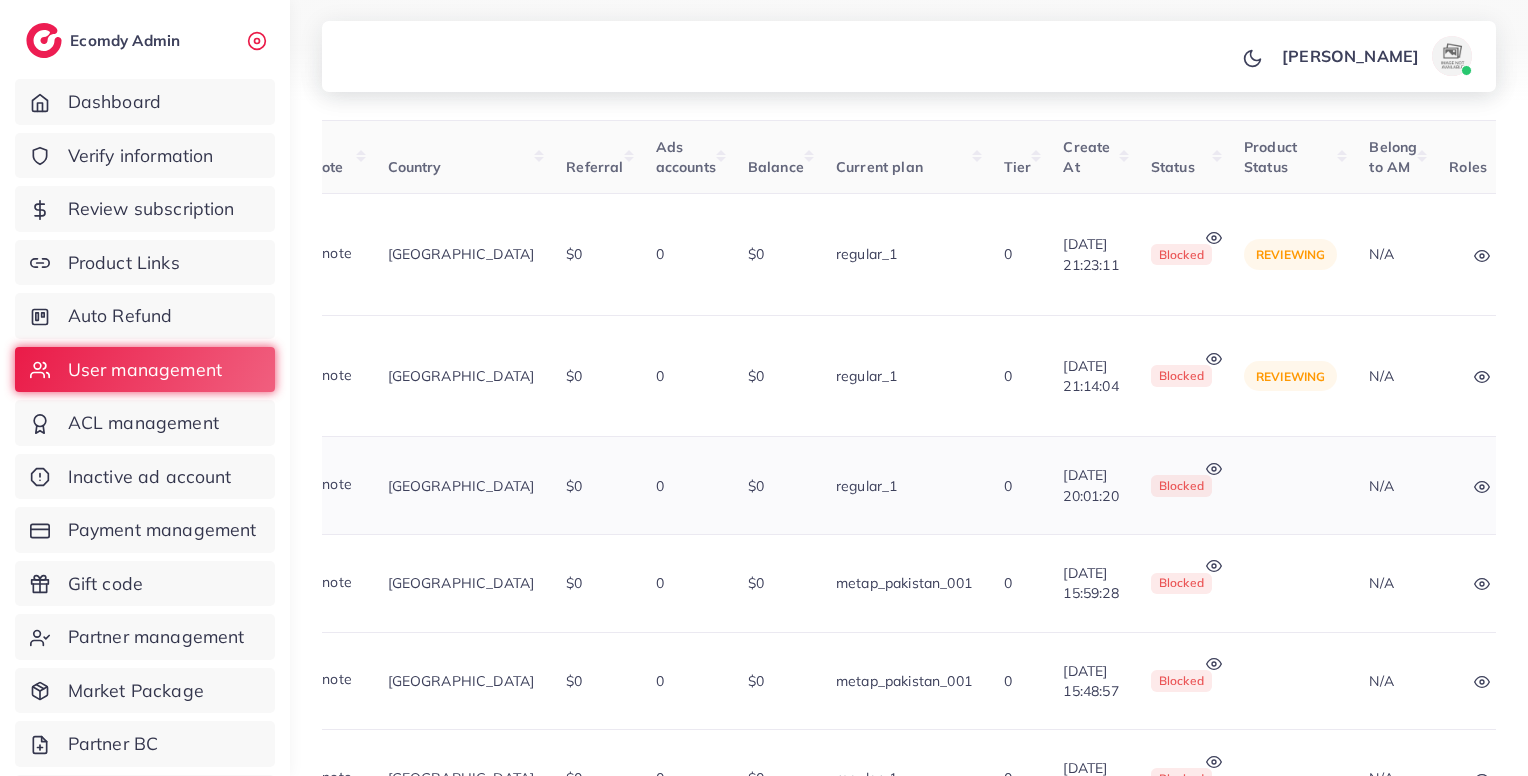 scroll, scrollTop: 0, scrollLeft: 0, axis: both 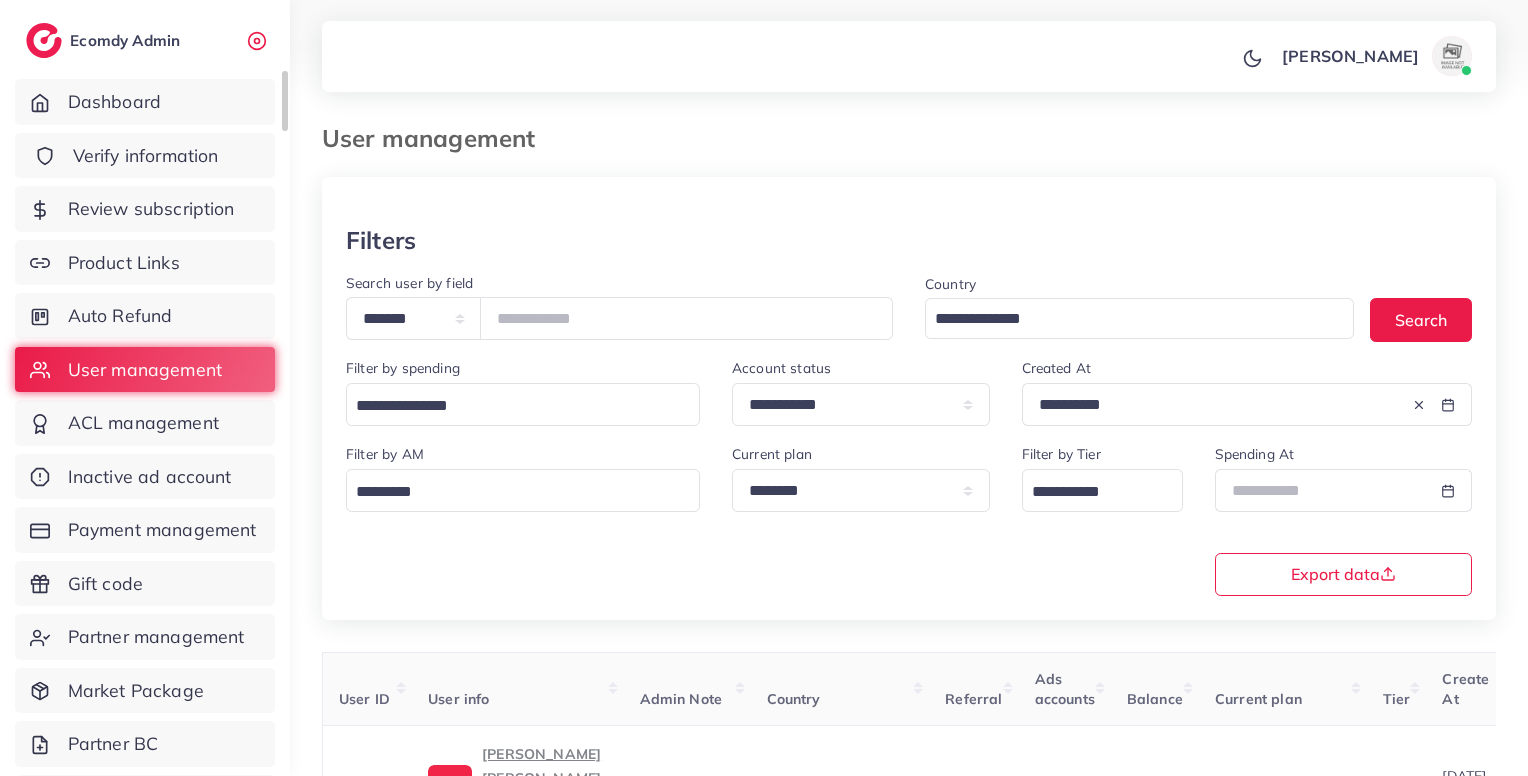 click on "Verify information" at bounding box center [146, 156] 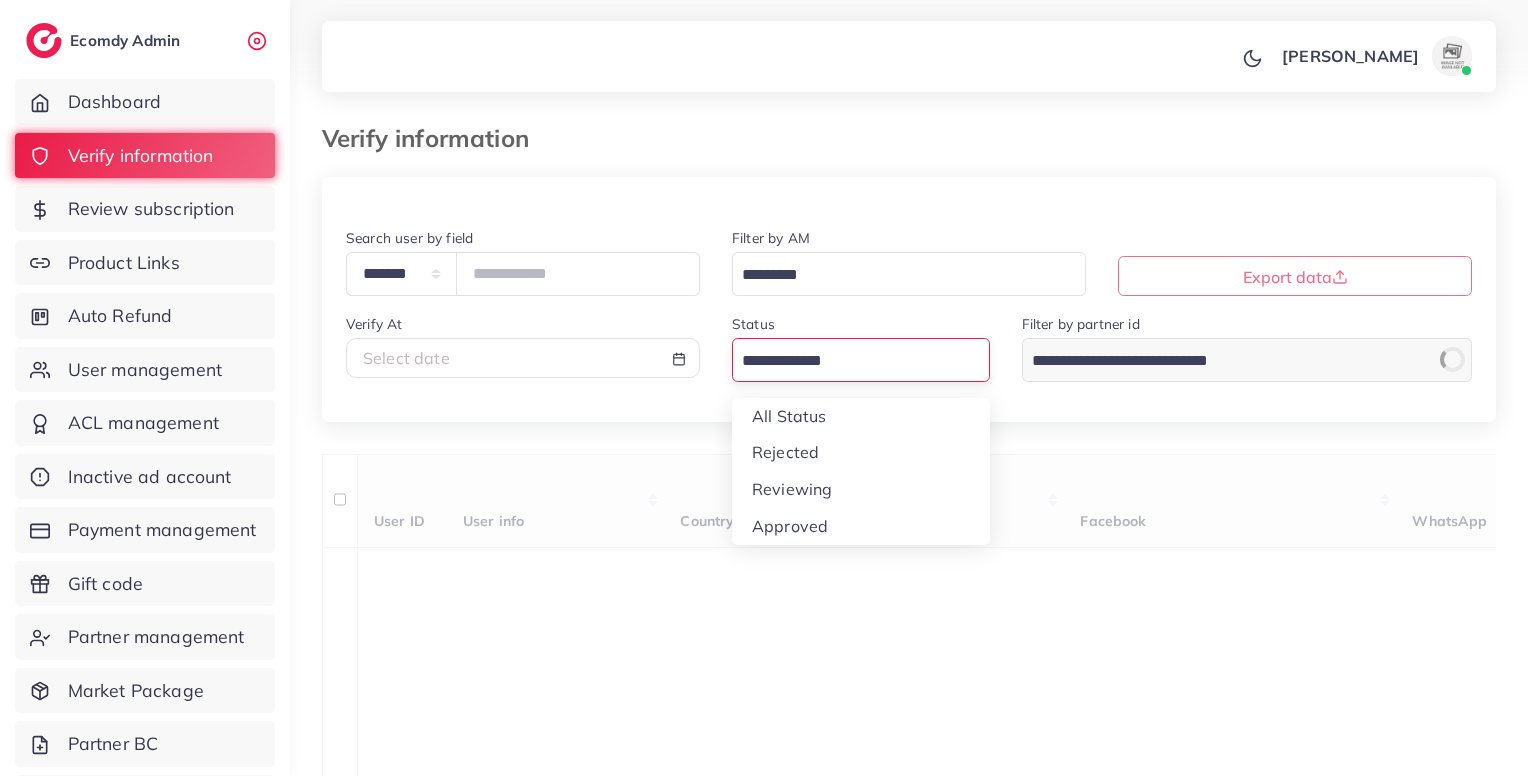 click at bounding box center (849, 359) 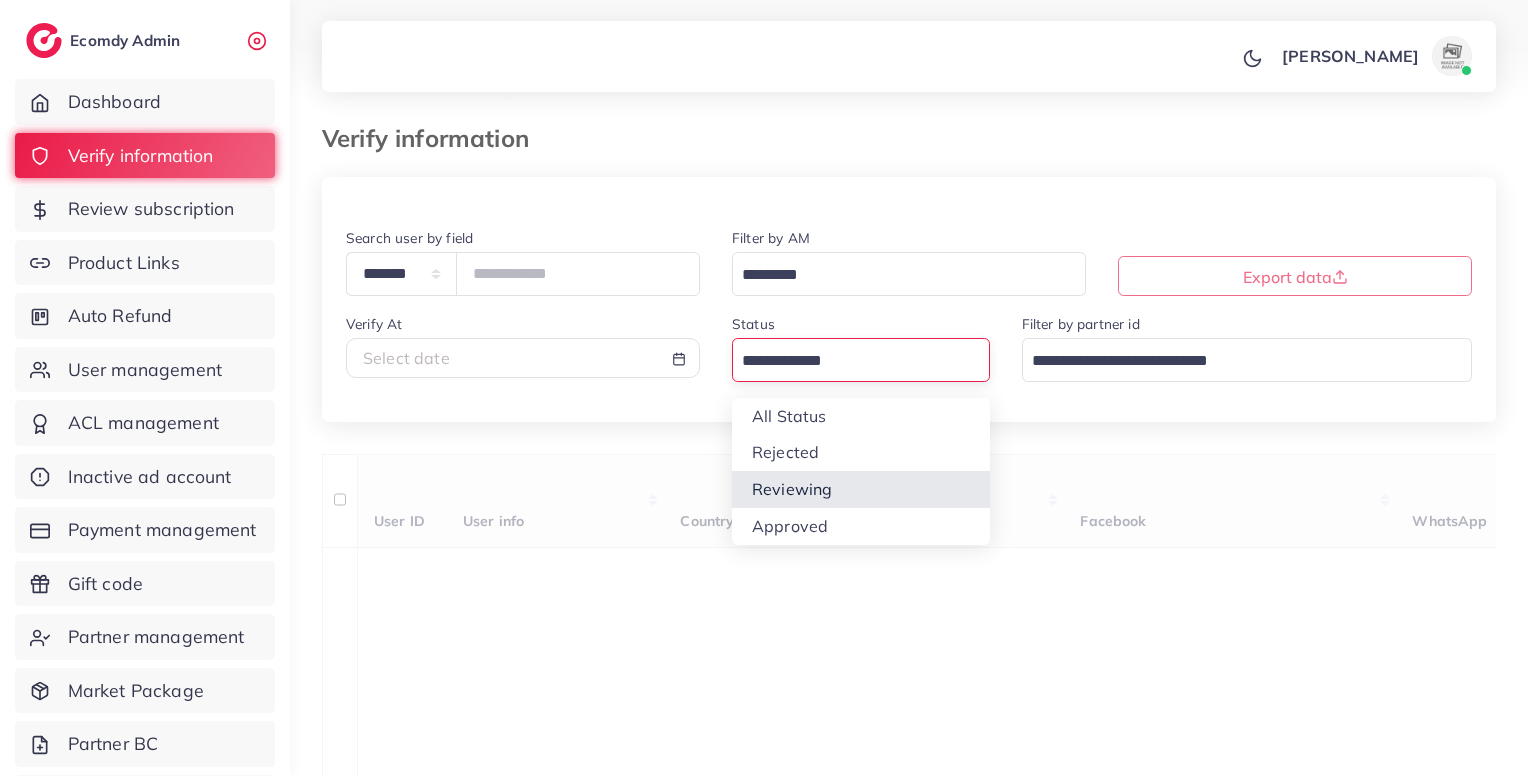 click on "**********" at bounding box center [909, 720] 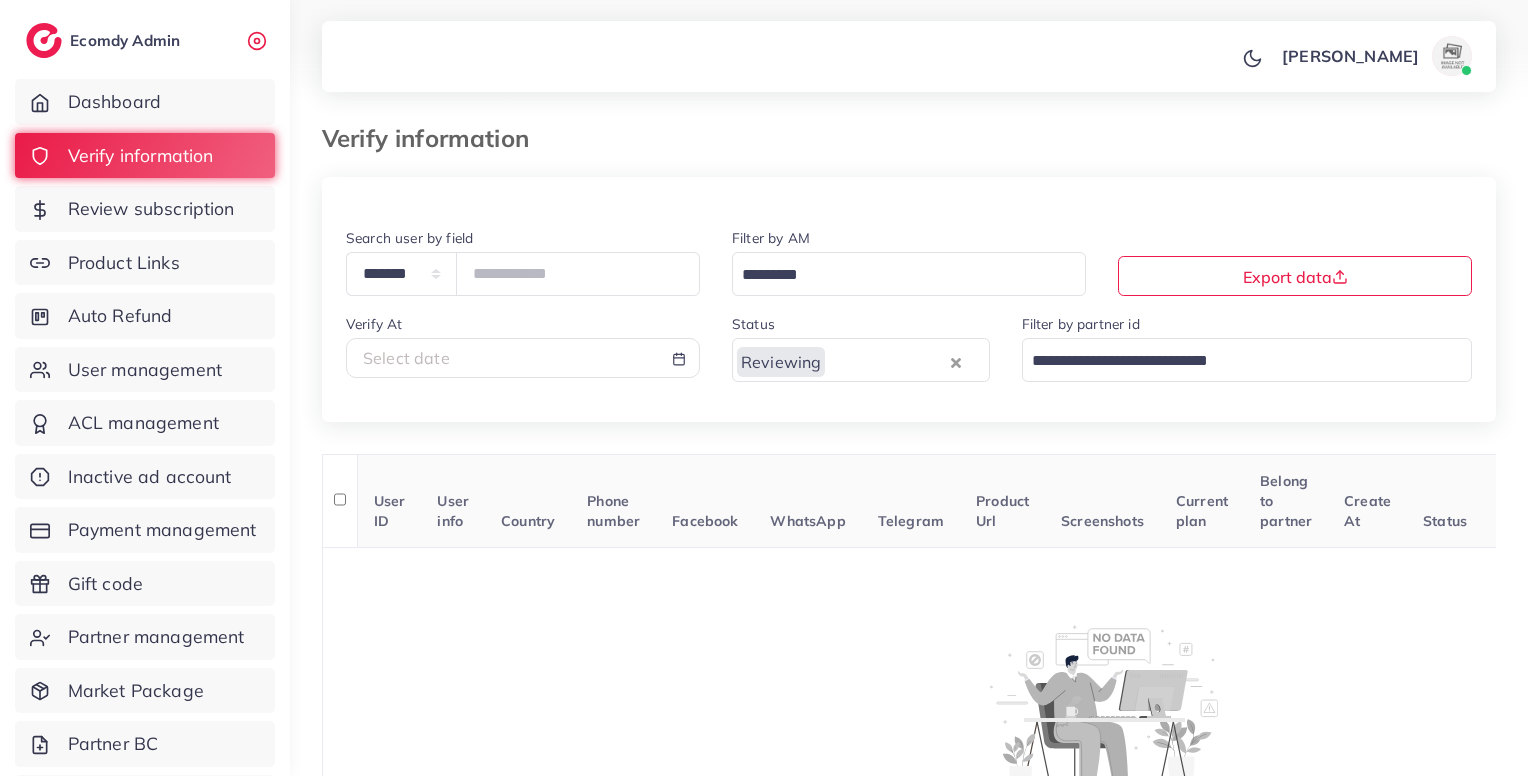 scroll, scrollTop: 180, scrollLeft: 0, axis: vertical 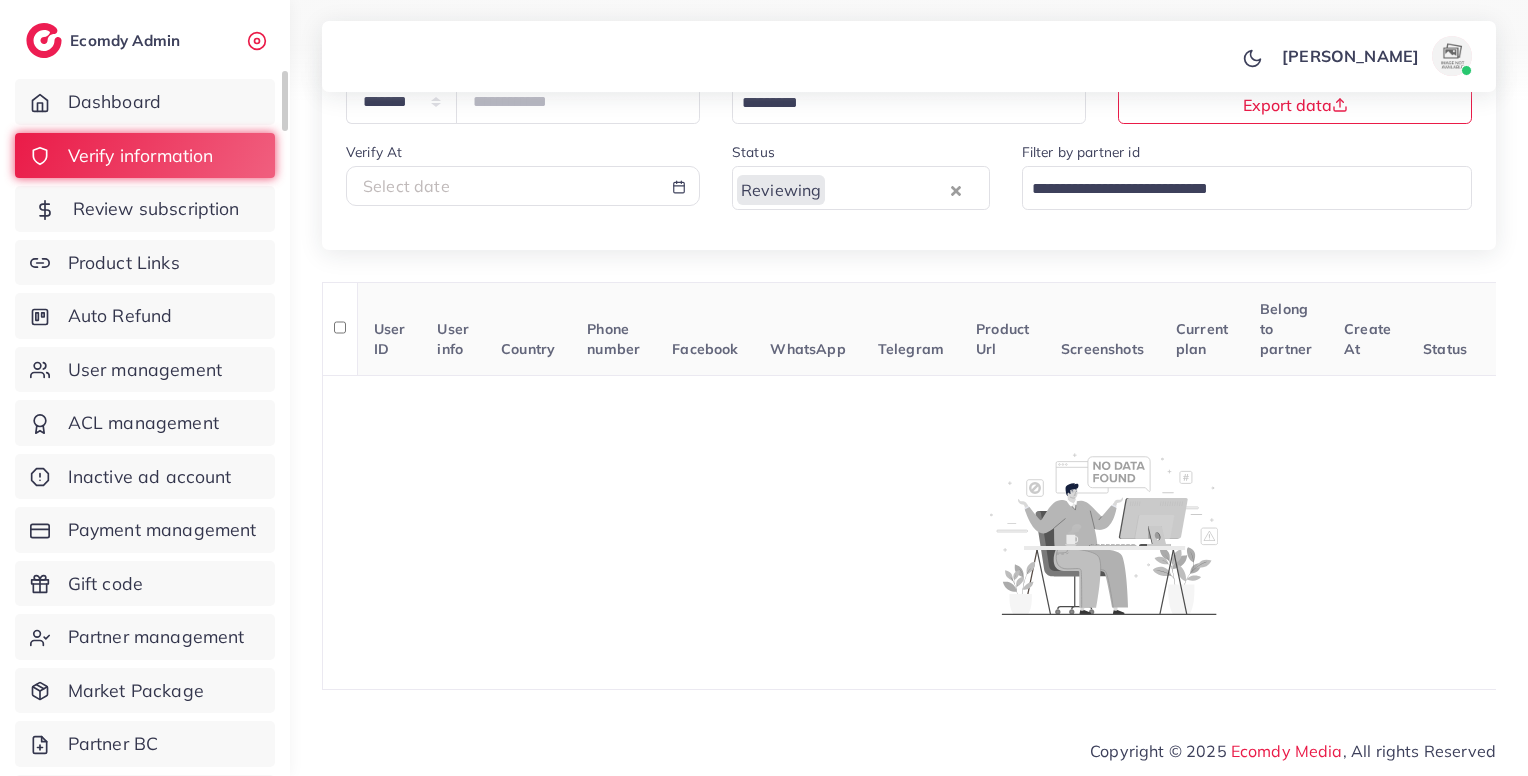 click on "Review subscription" at bounding box center [156, 209] 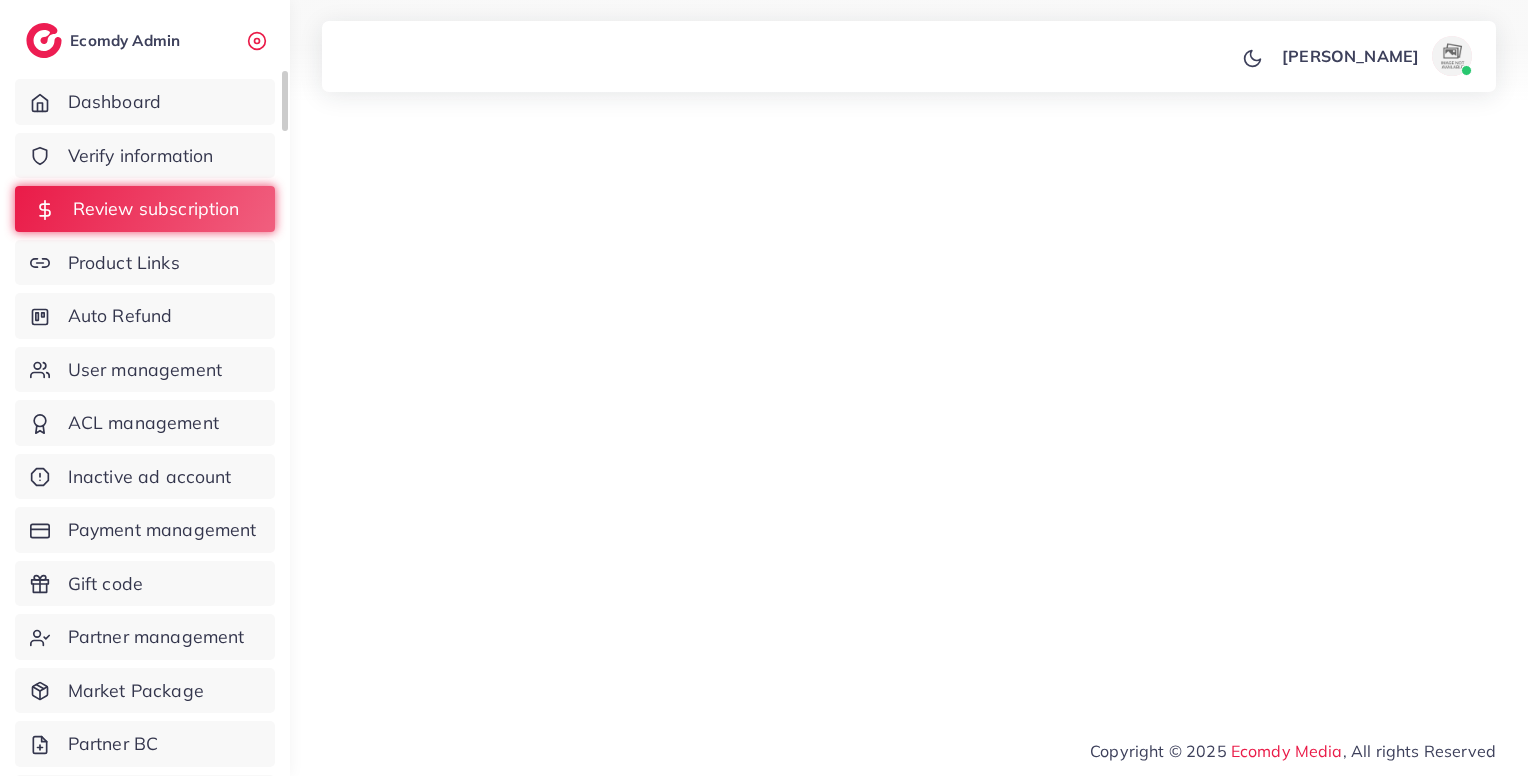 scroll, scrollTop: 0, scrollLeft: 0, axis: both 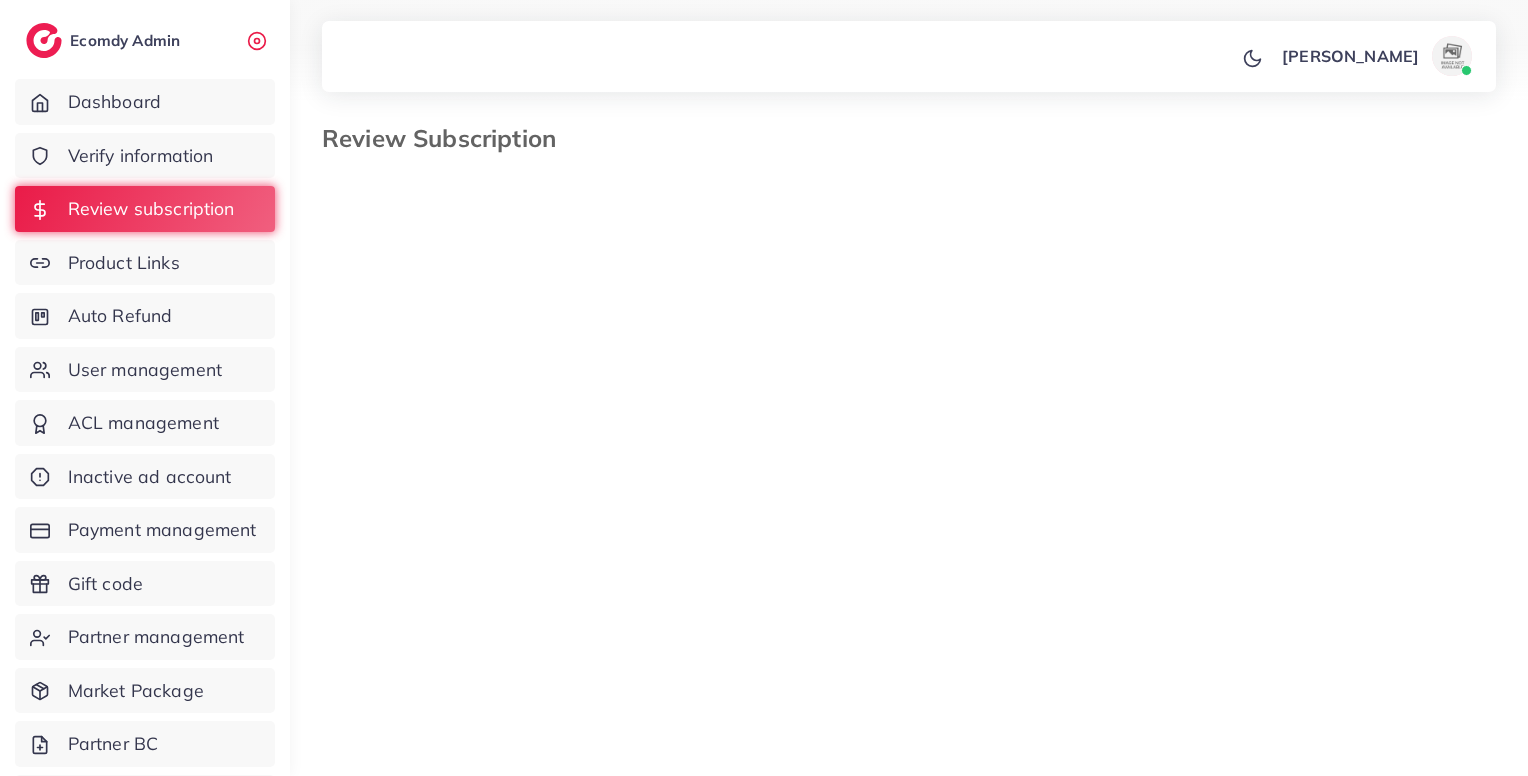 select on "*******" 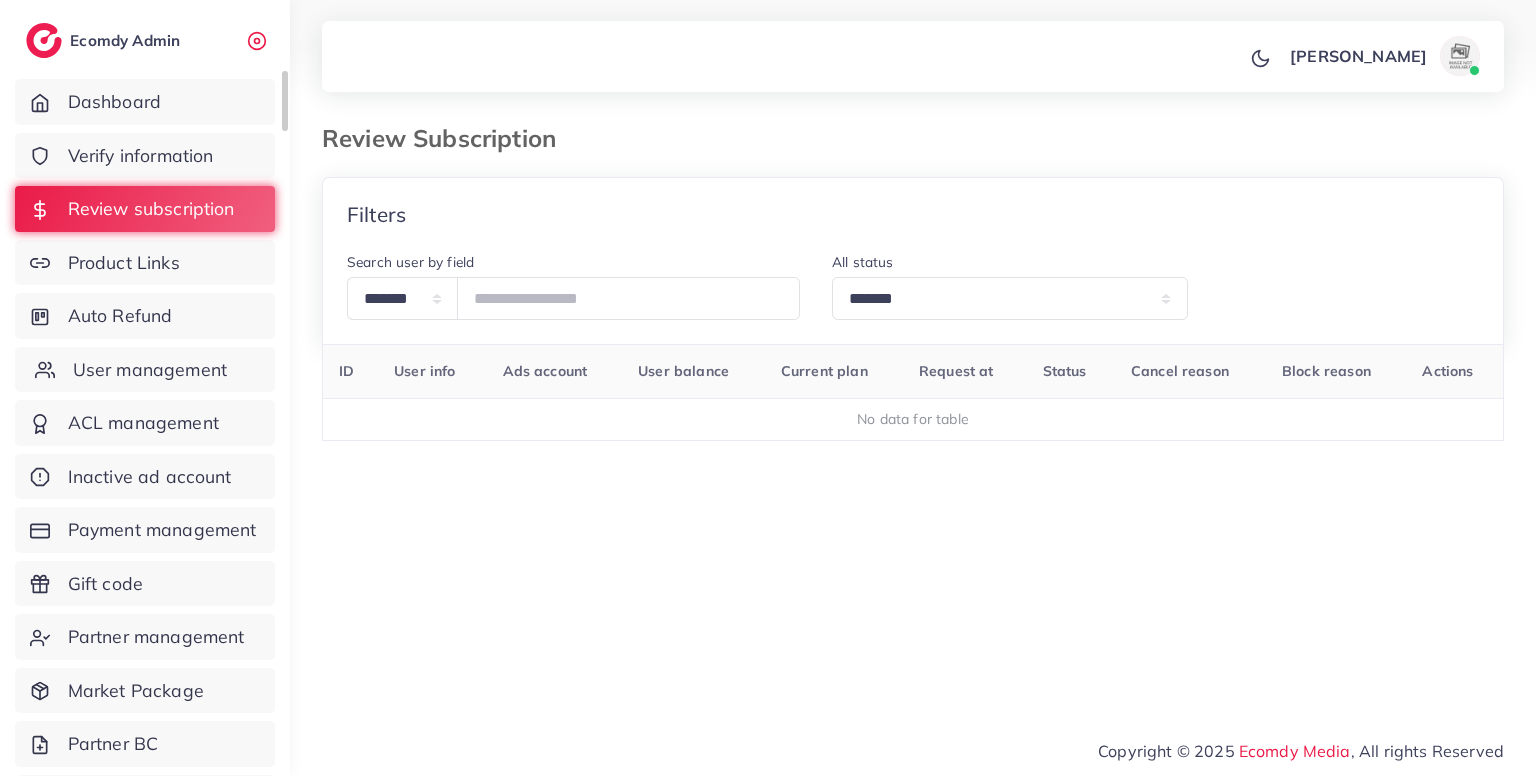 click on "User management" at bounding box center (145, 370) 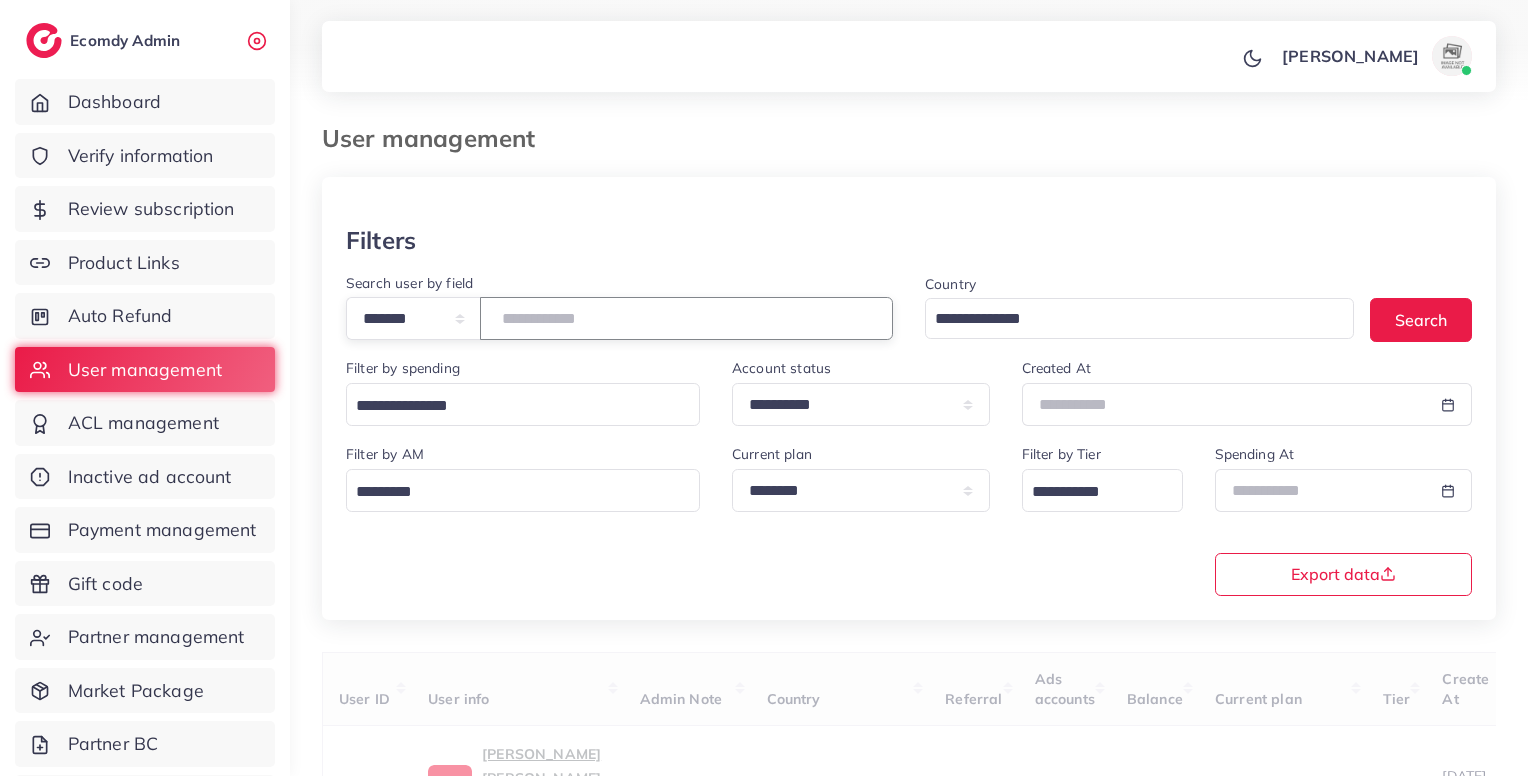 click at bounding box center (686, 318) 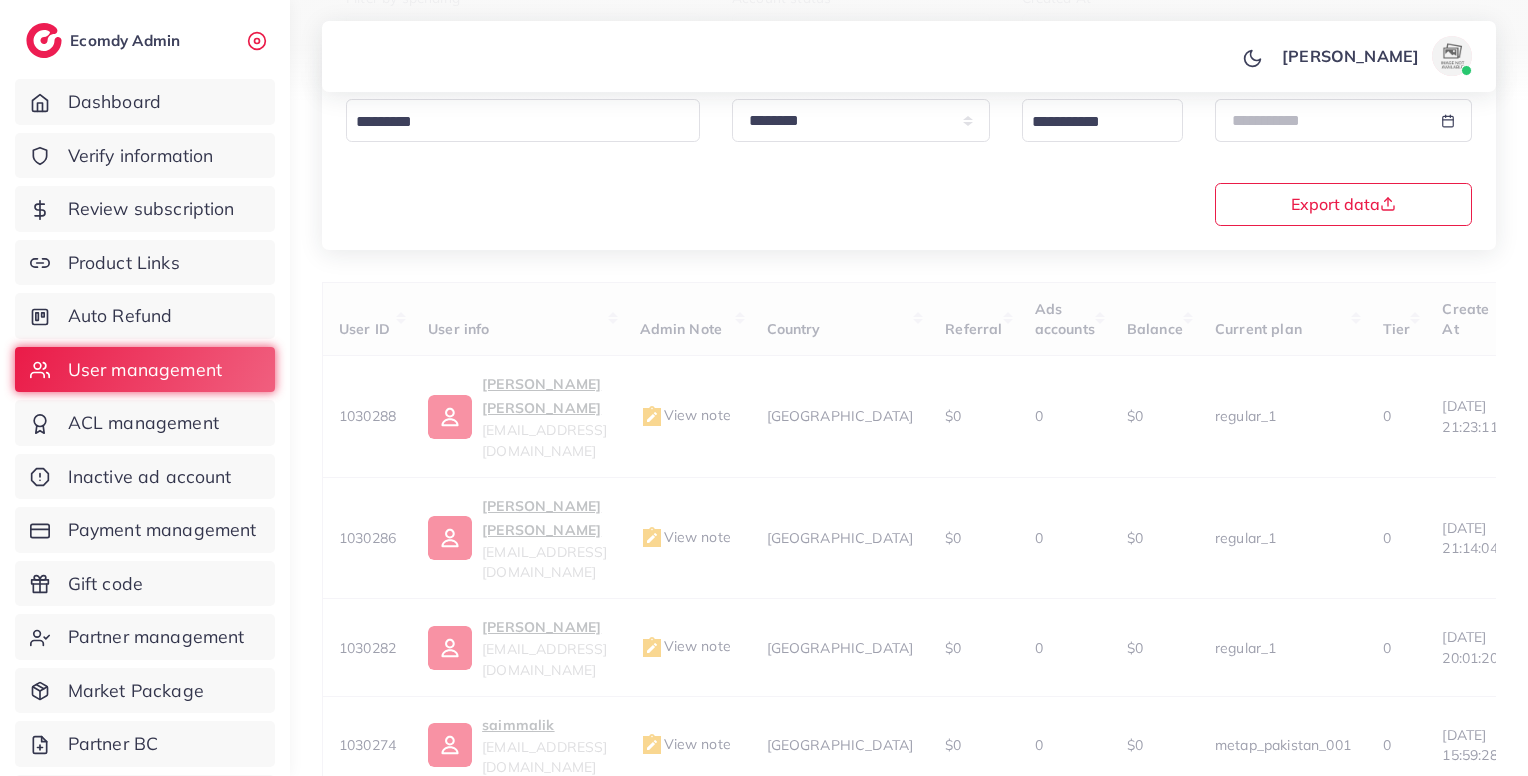 scroll, scrollTop: 183, scrollLeft: 0, axis: vertical 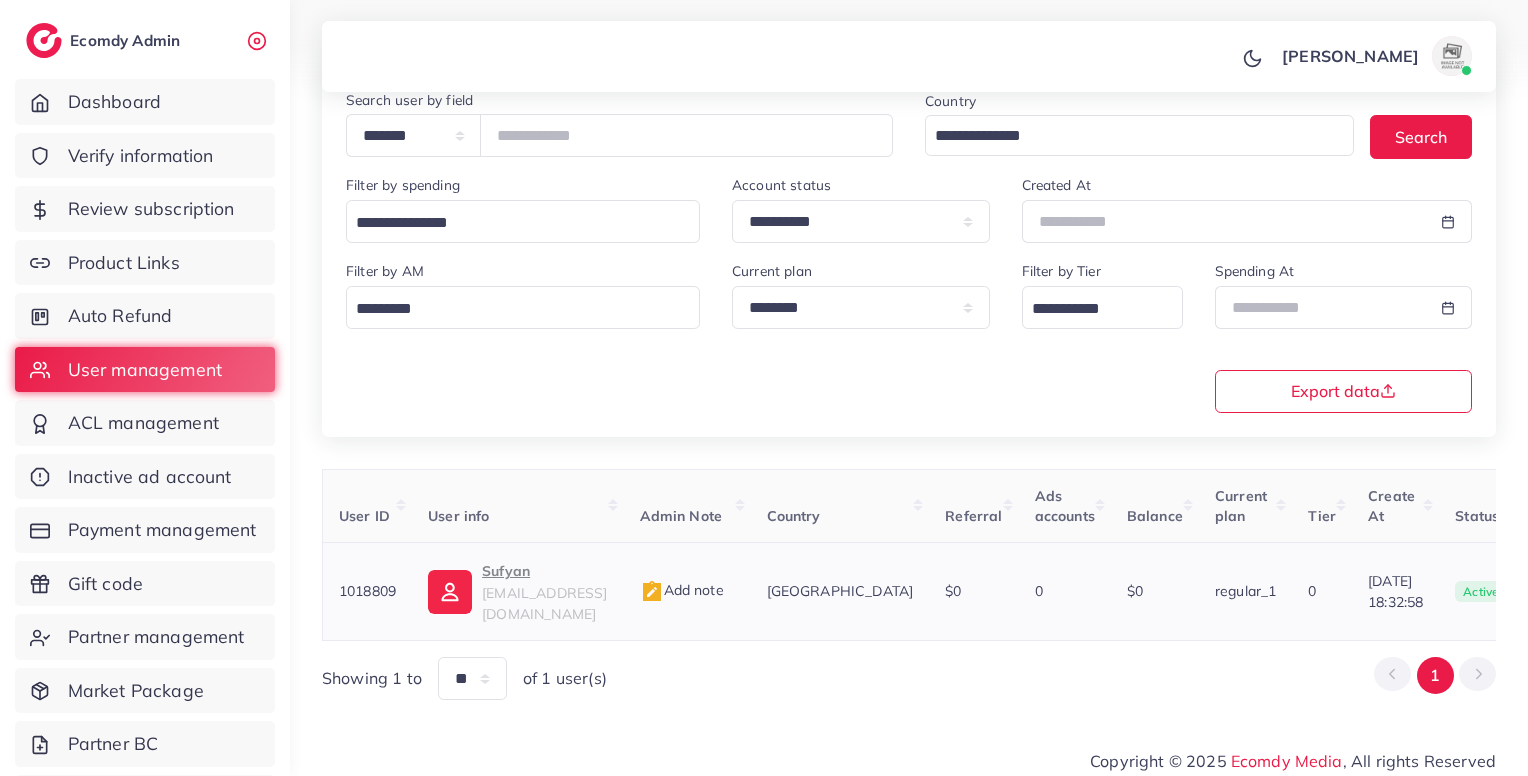 click on "sufyankhan0595@gmail.com" at bounding box center (544, 603) 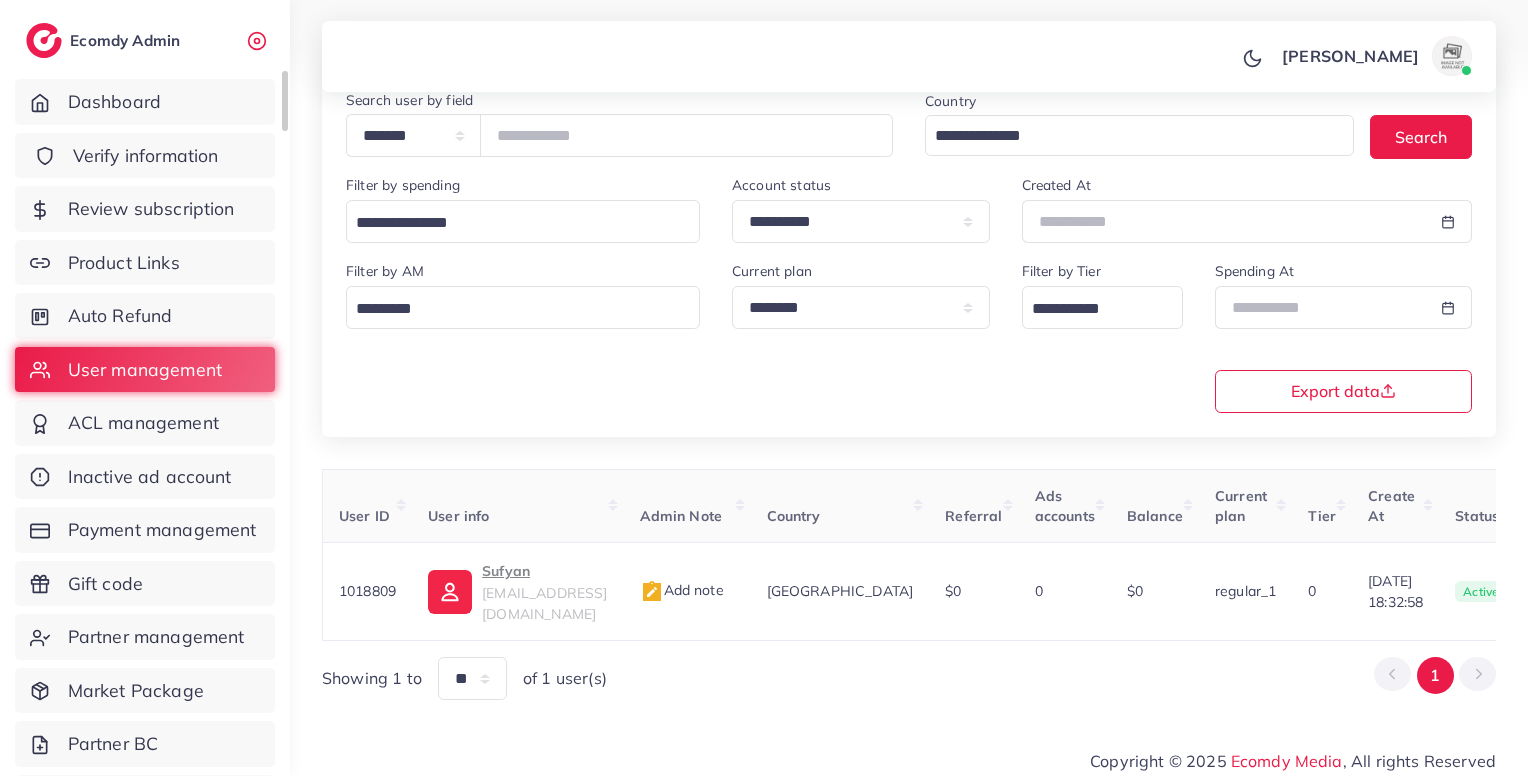 click on "Verify information" at bounding box center (146, 156) 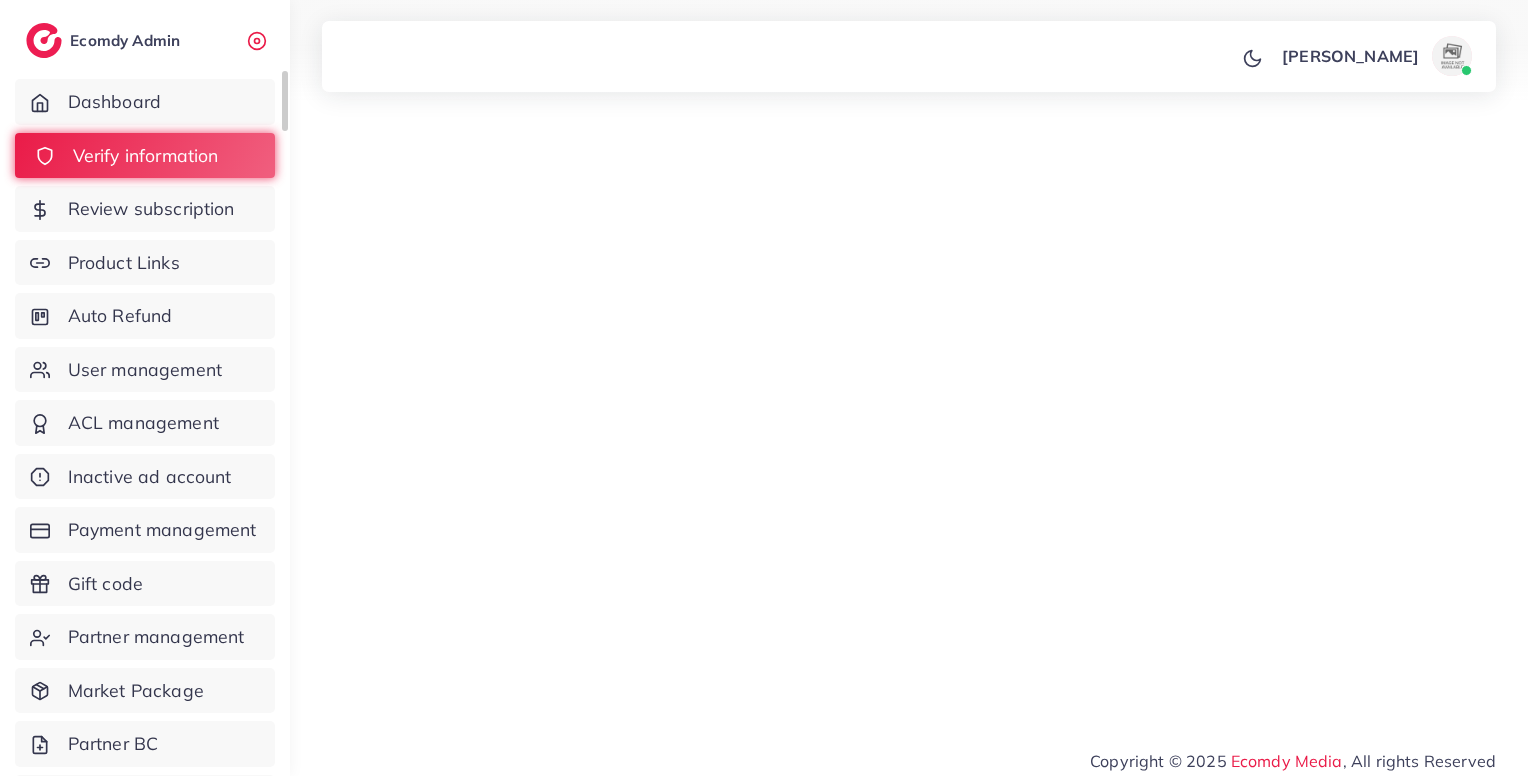 scroll, scrollTop: 0, scrollLeft: 0, axis: both 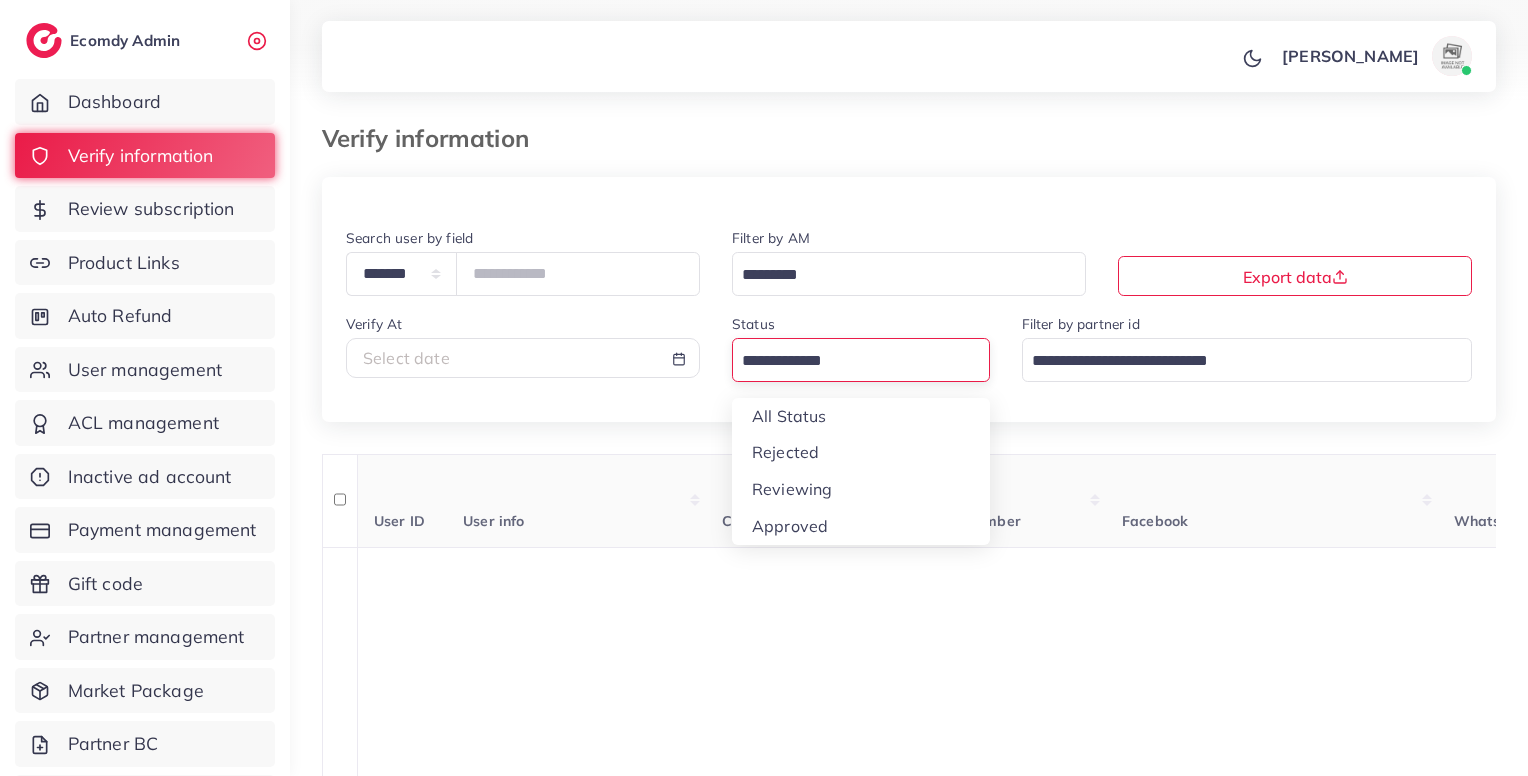 click at bounding box center [849, 361] 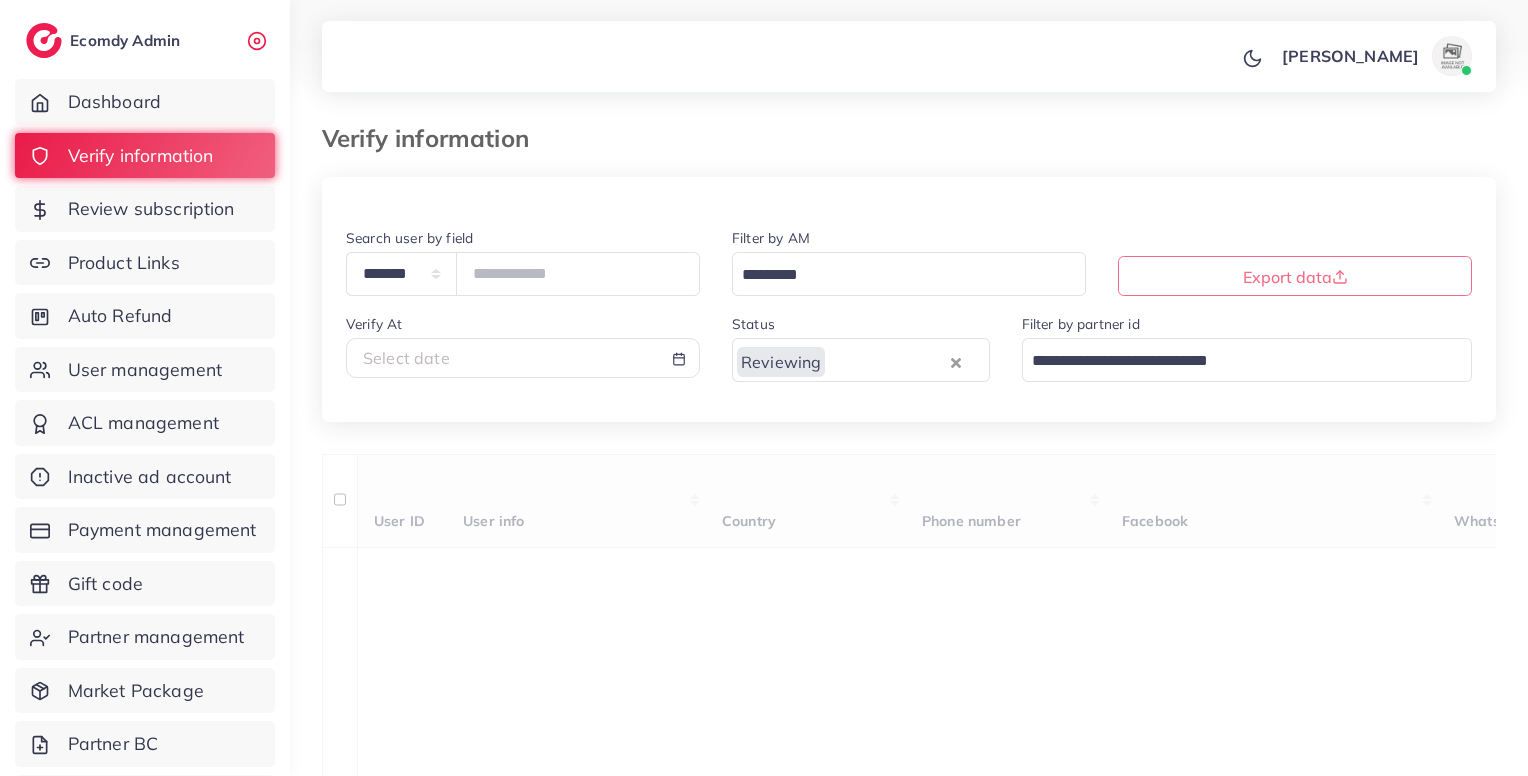 click on "**********" at bounding box center [909, 1706] 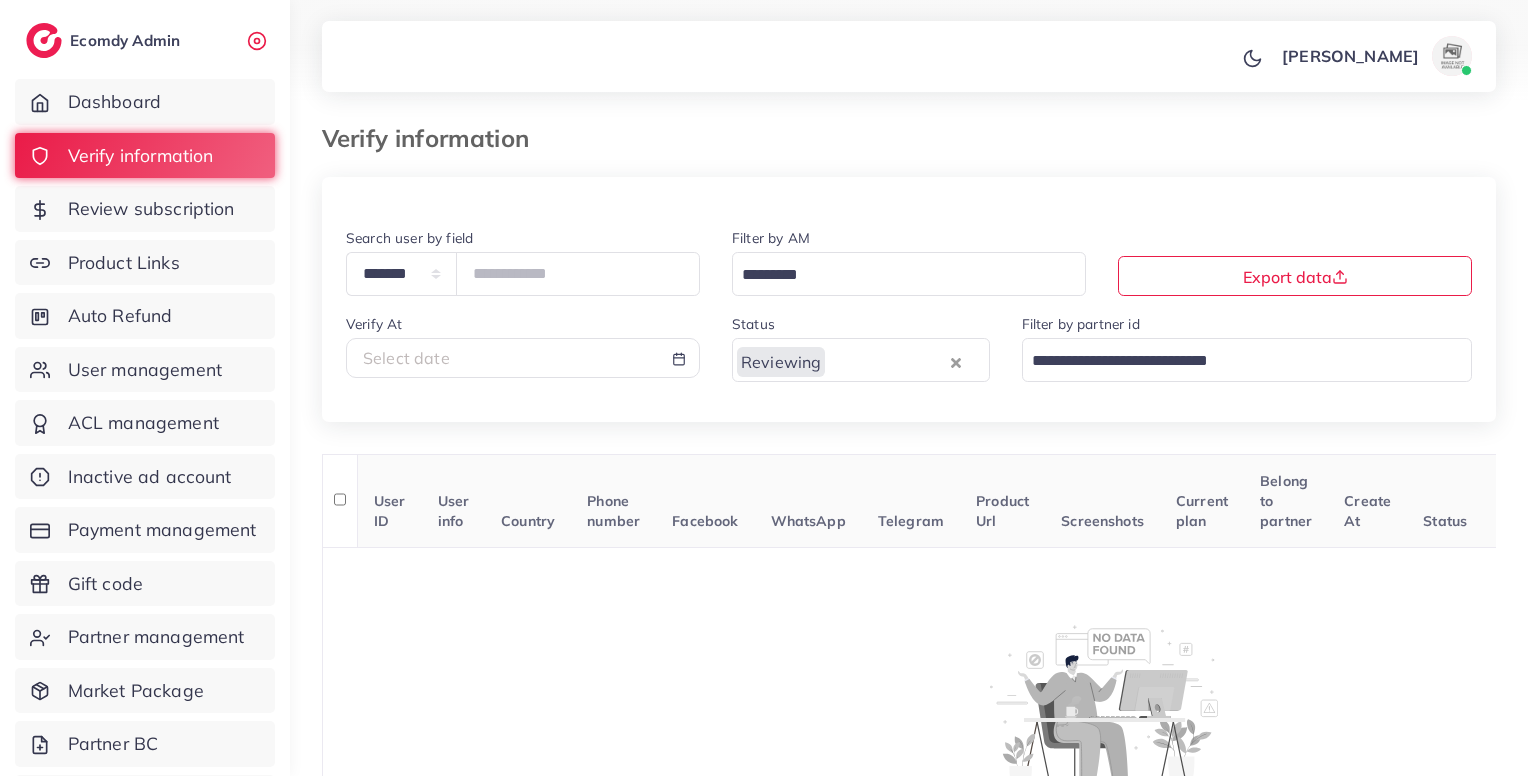 scroll, scrollTop: 180, scrollLeft: 0, axis: vertical 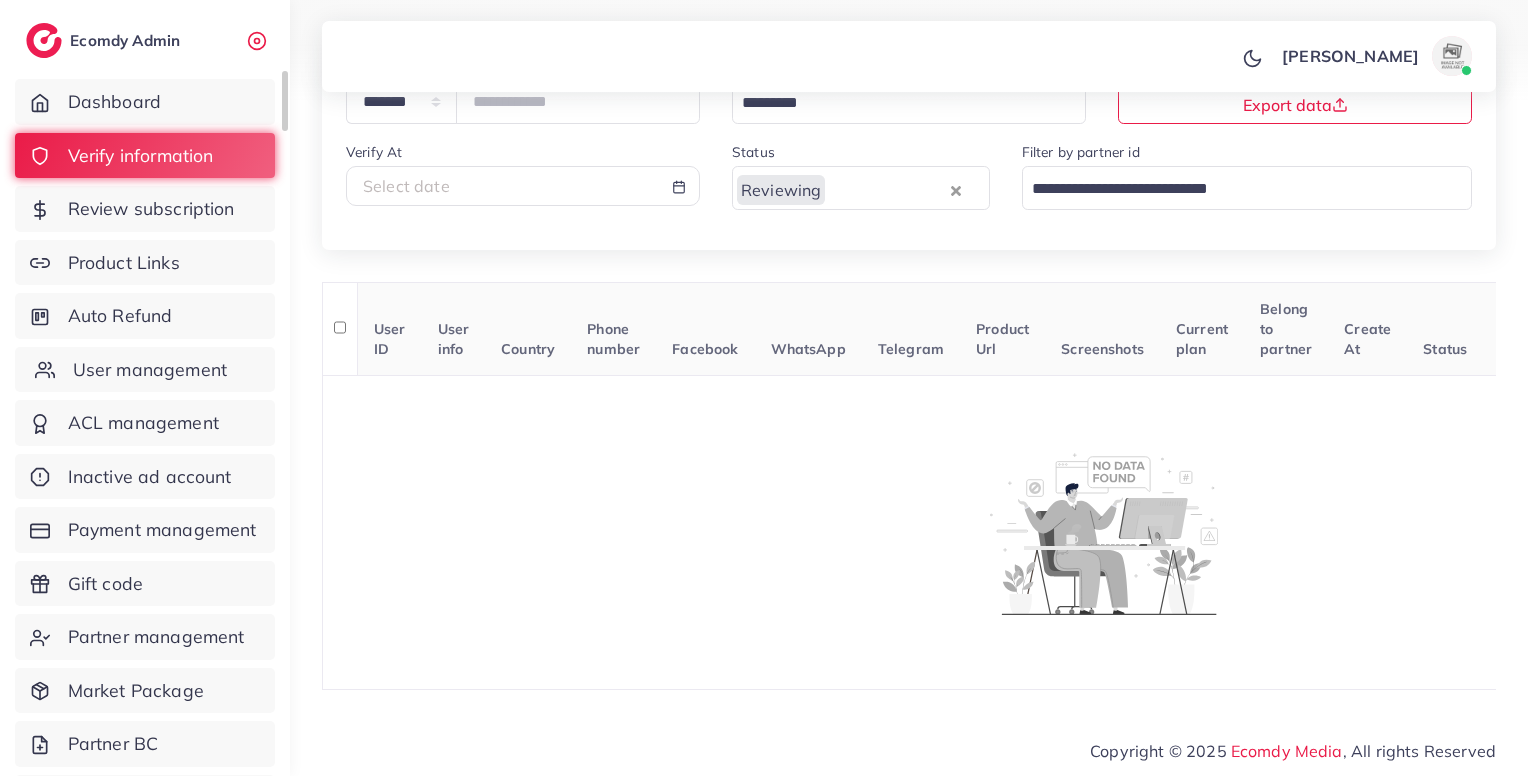 click on "User management" at bounding box center (145, 370) 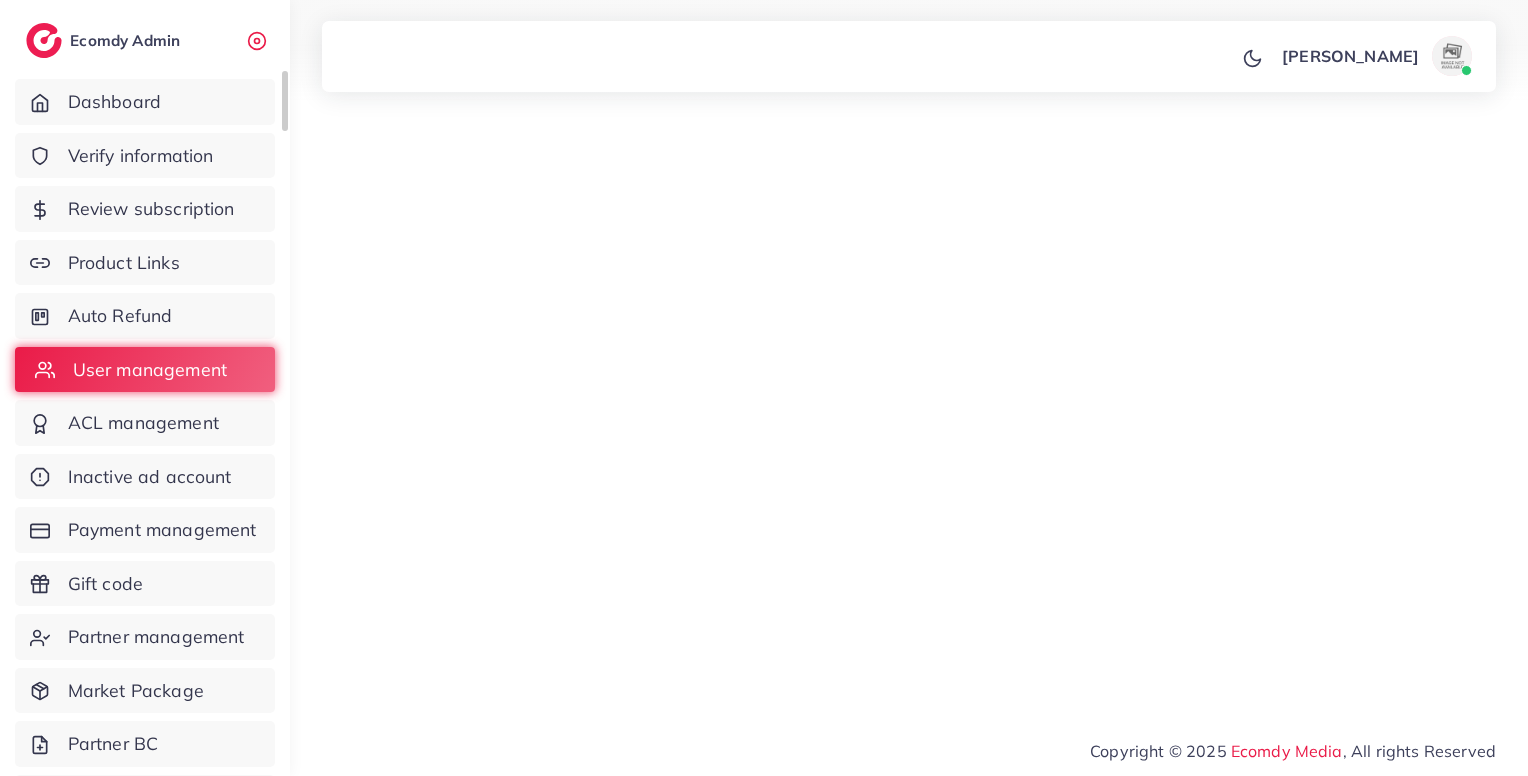 scroll, scrollTop: 0, scrollLeft: 0, axis: both 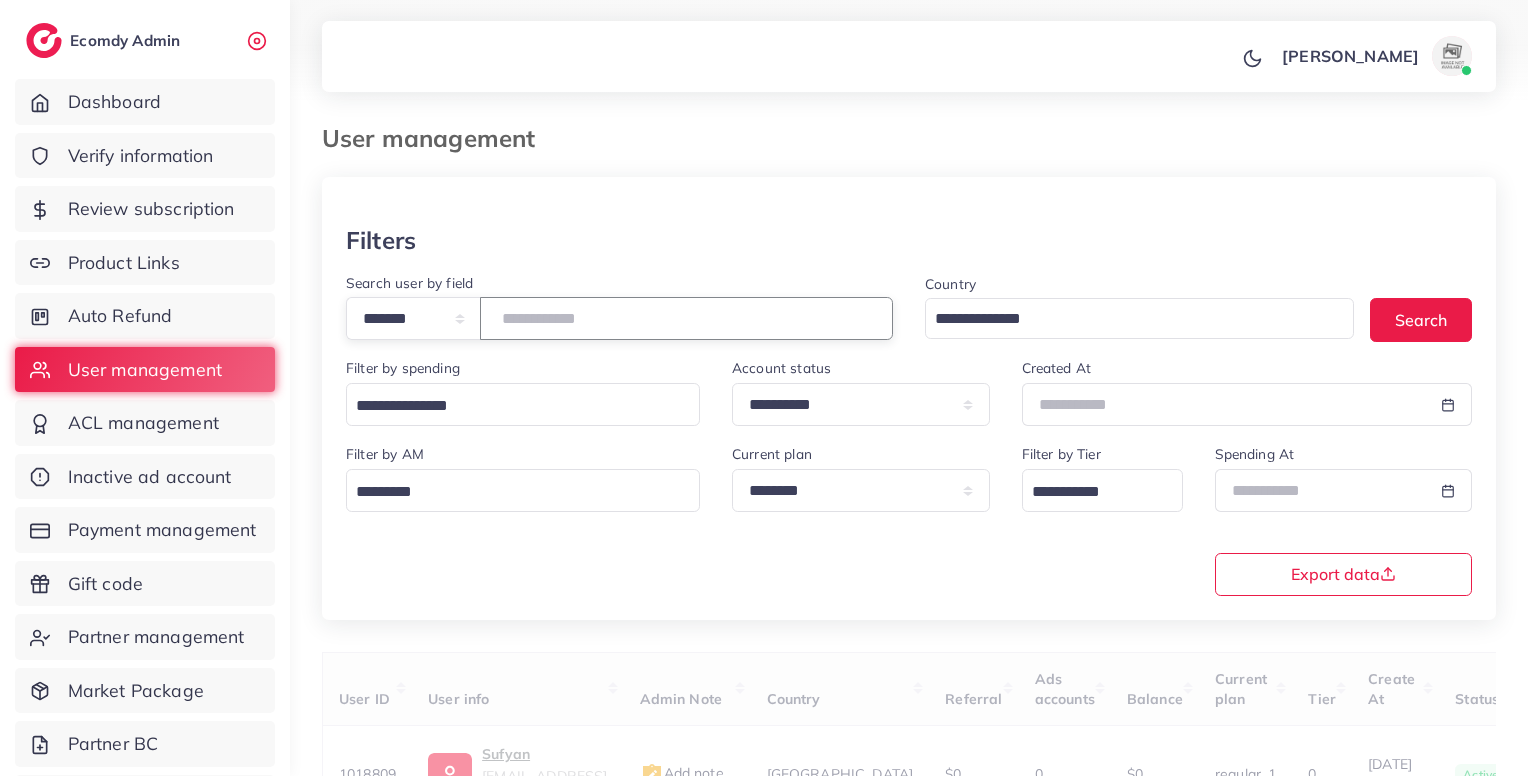 paste on "*******" 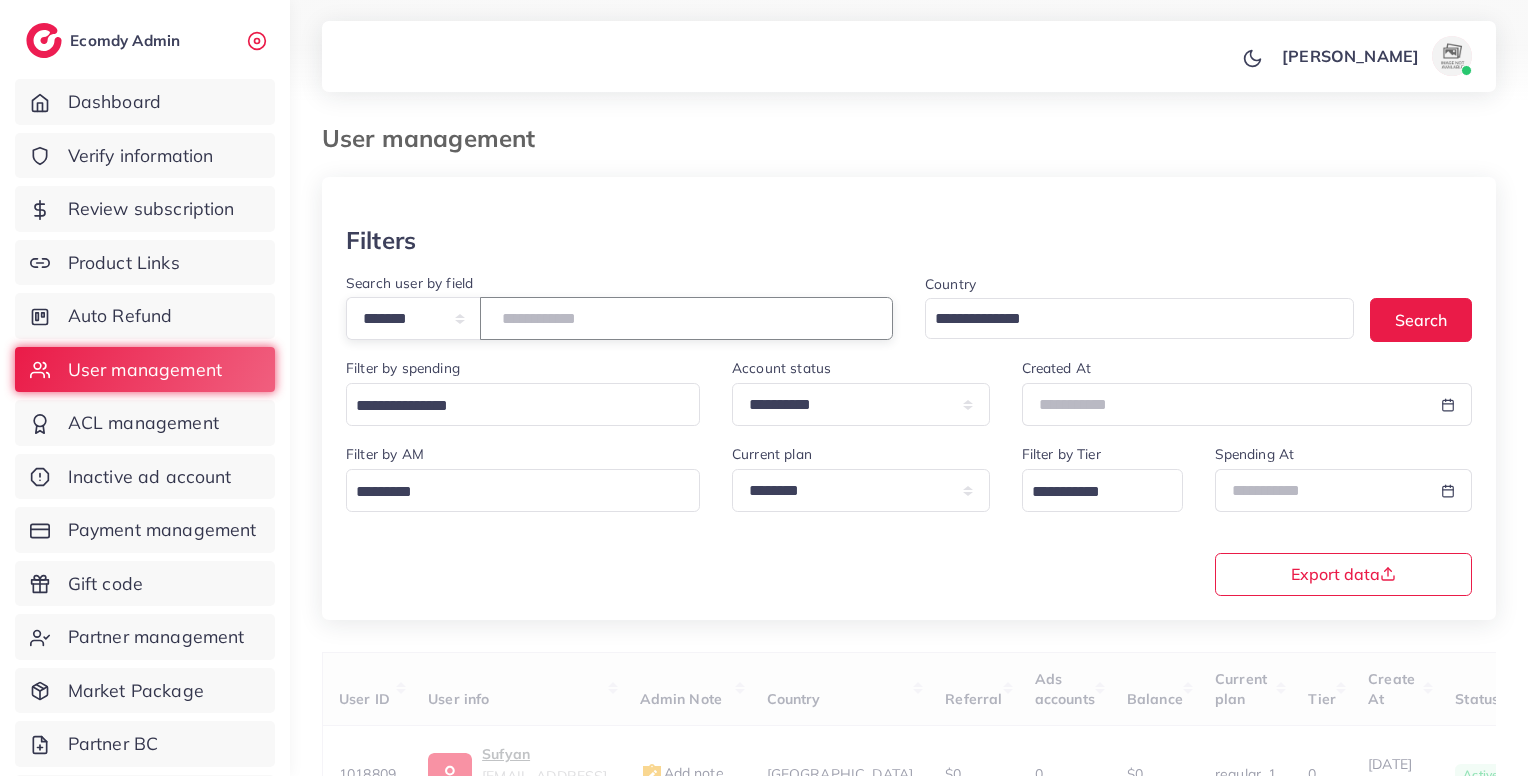 scroll, scrollTop: 183, scrollLeft: 0, axis: vertical 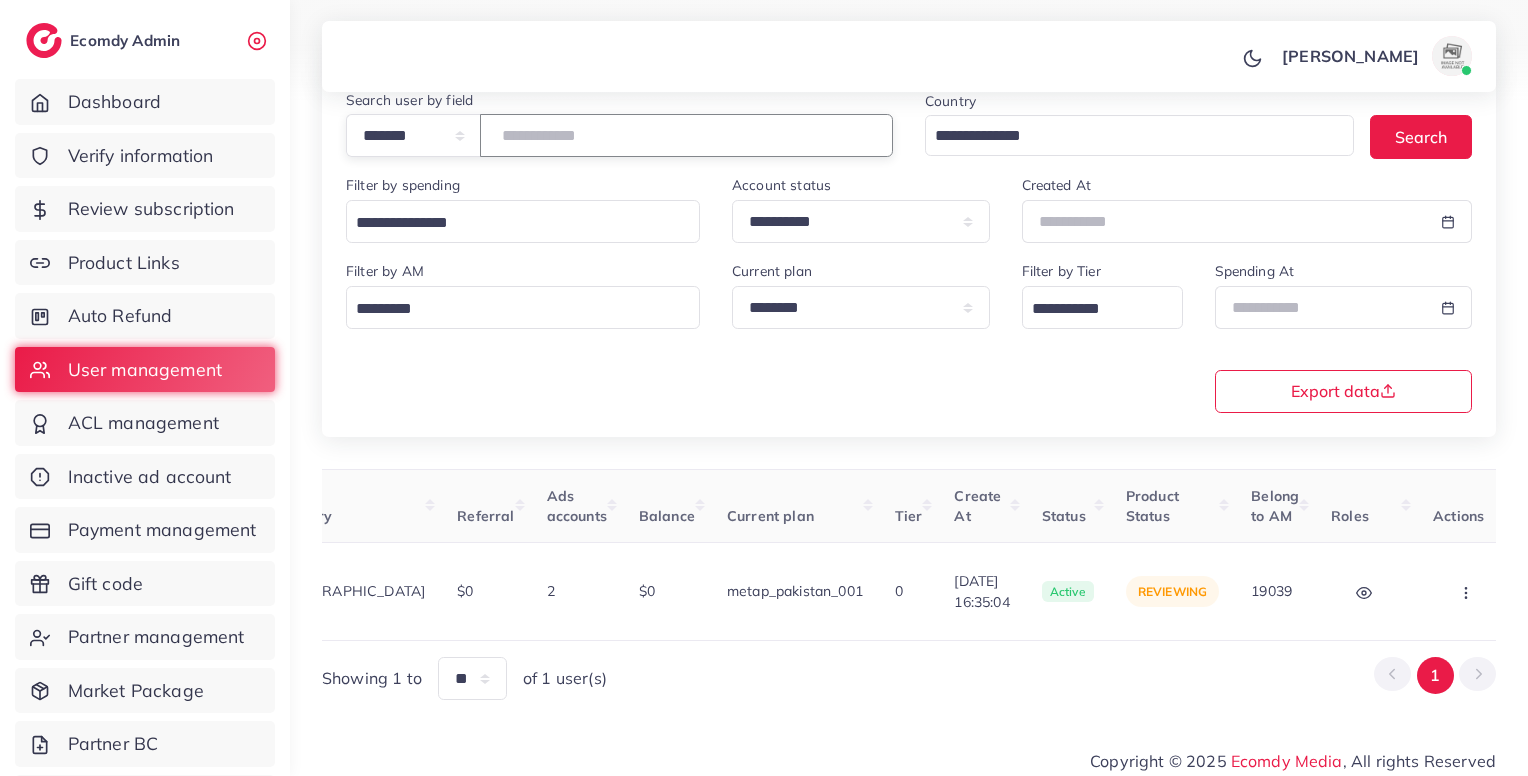 click on "*******" at bounding box center [686, 135] 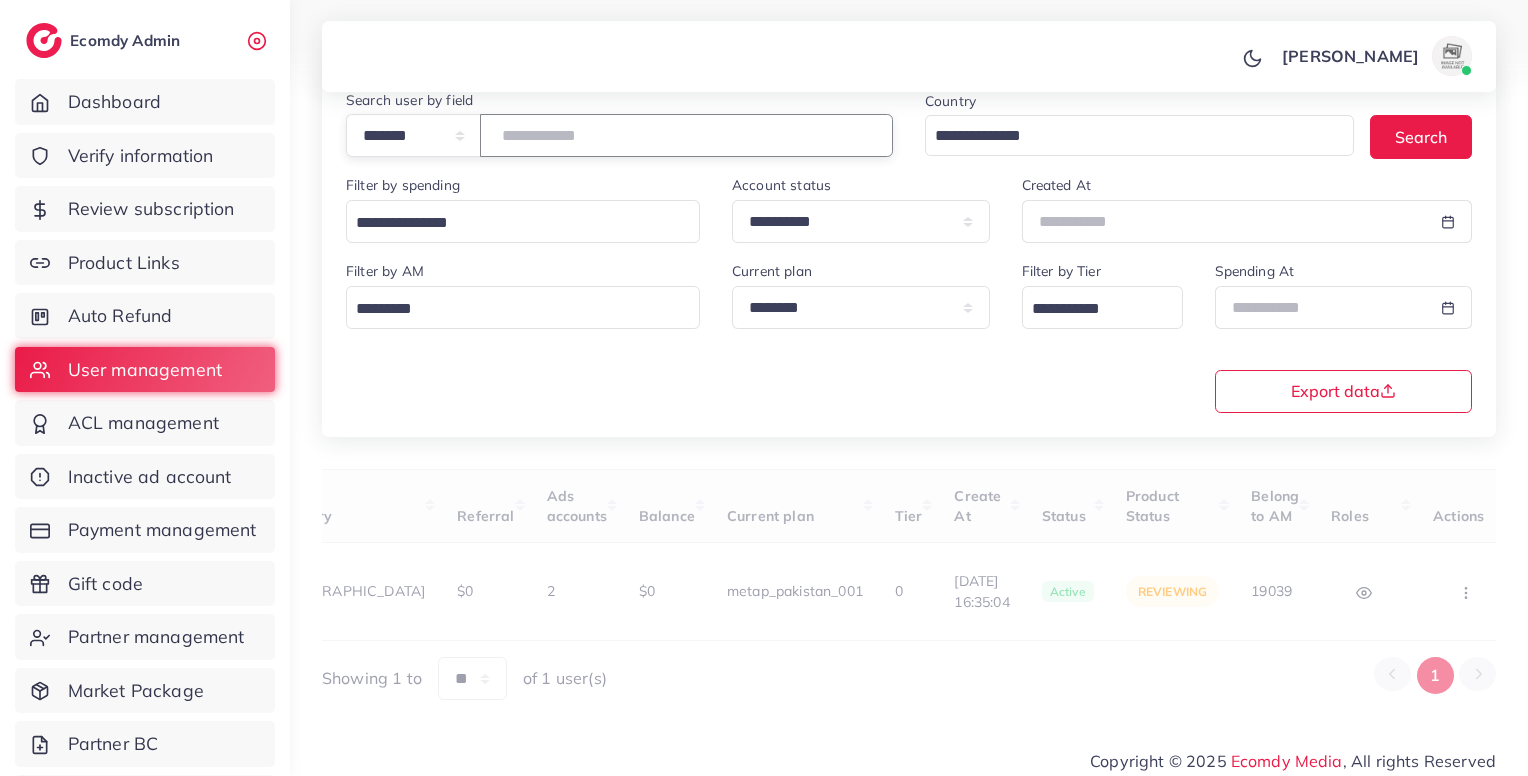 scroll, scrollTop: 0, scrollLeft: 386, axis: horizontal 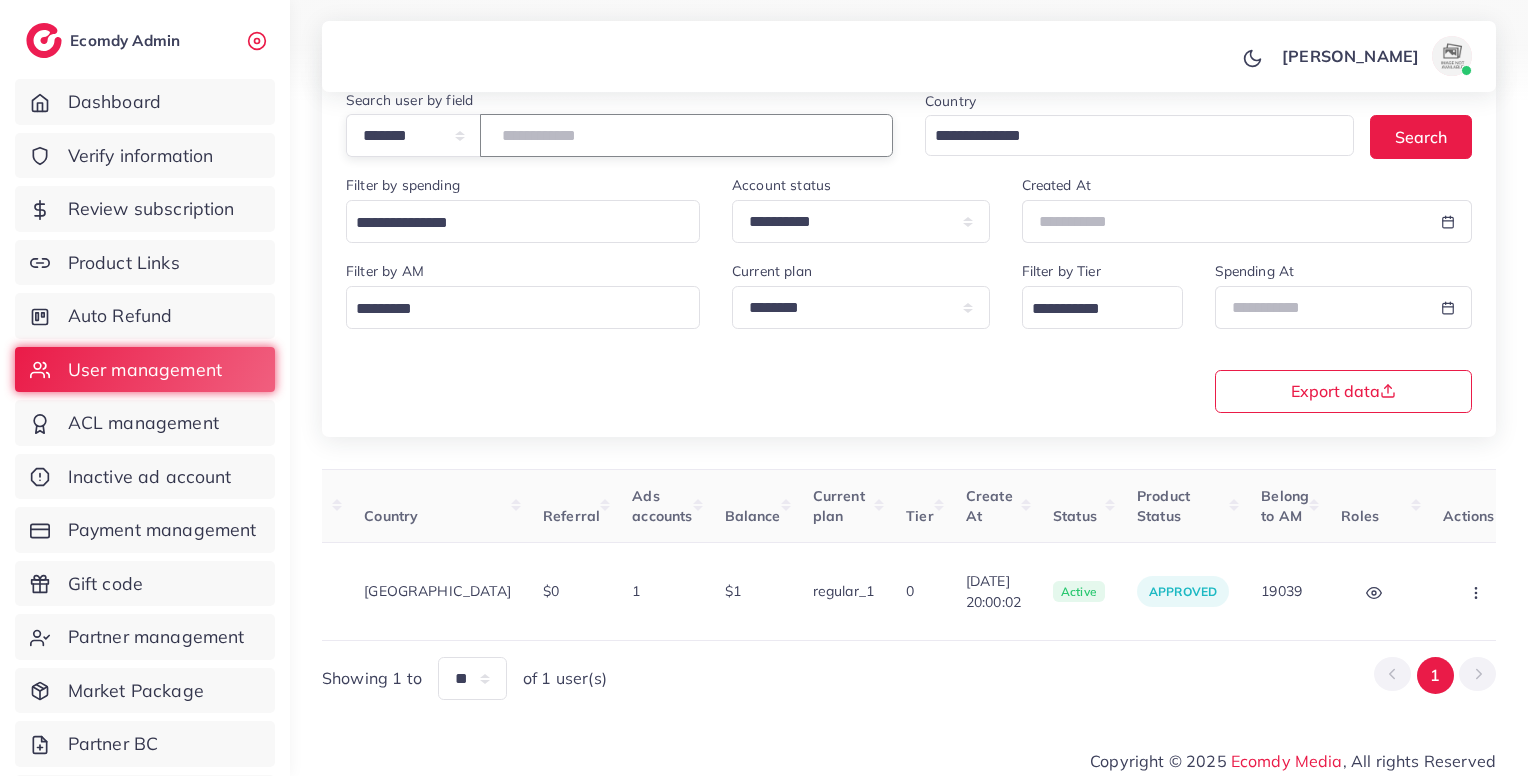 type on "*****" 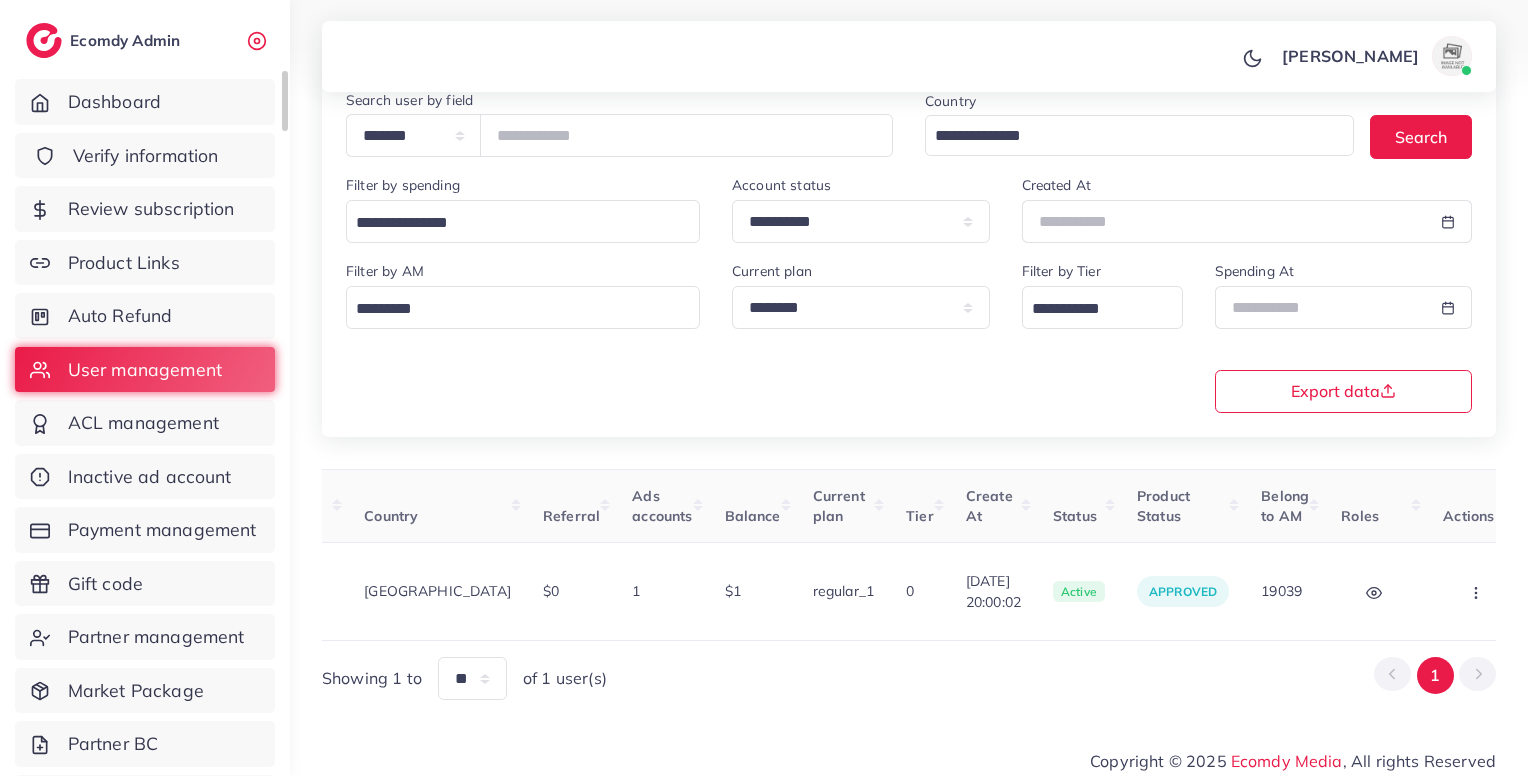 click on "Verify information" at bounding box center (146, 156) 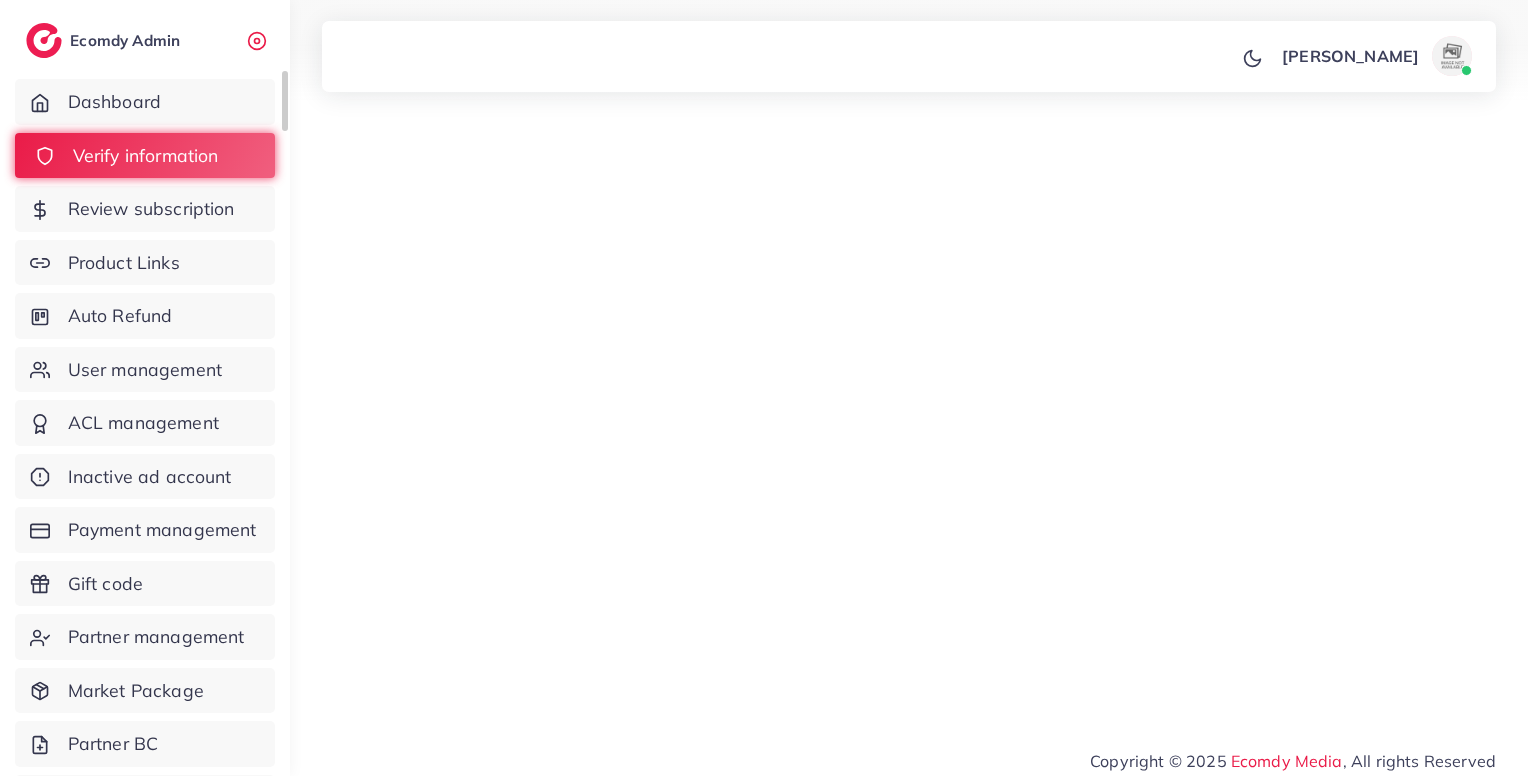 scroll, scrollTop: 0, scrollLeft: 0, axis: both 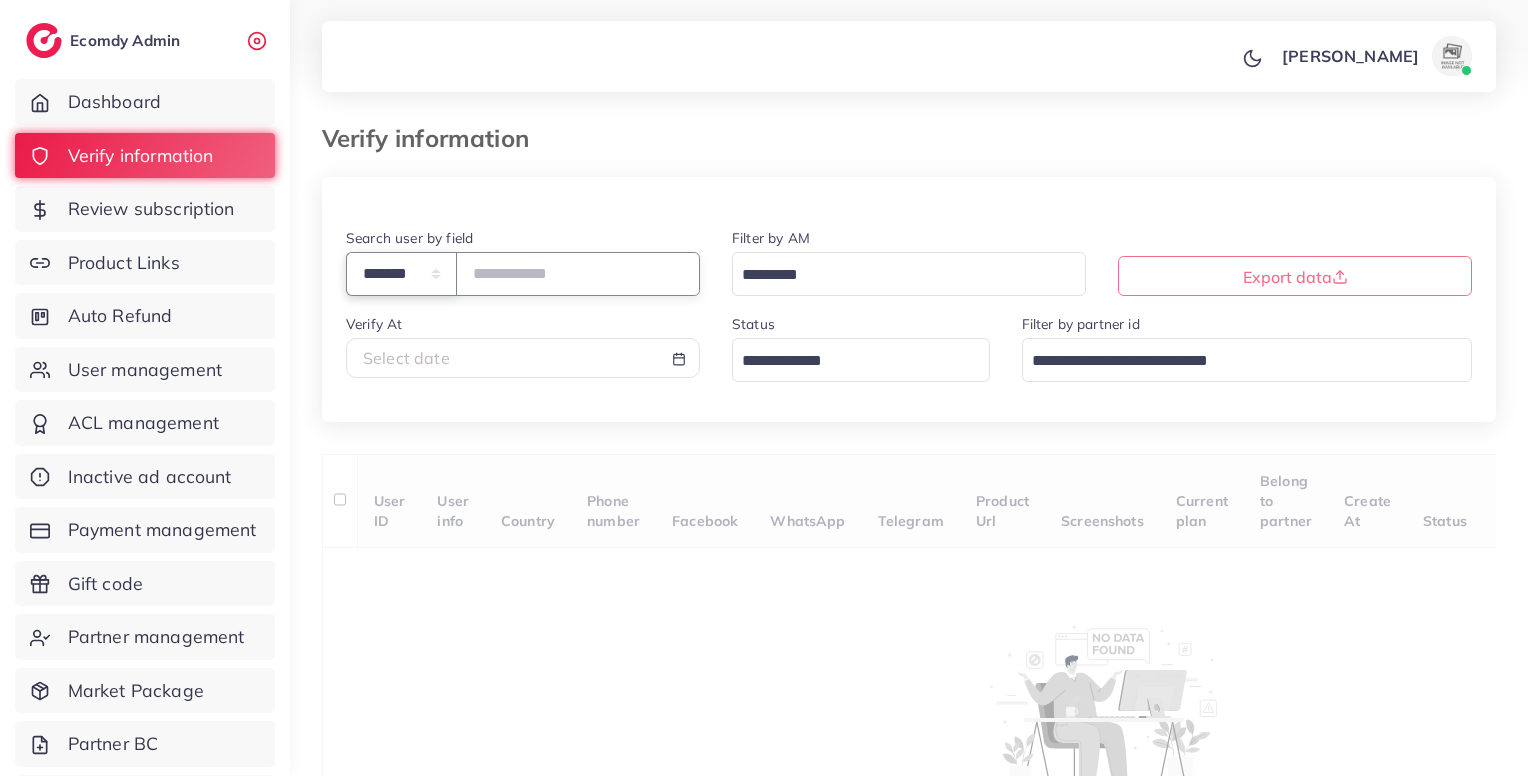 click on "**********" at bounding box center (401, 273) 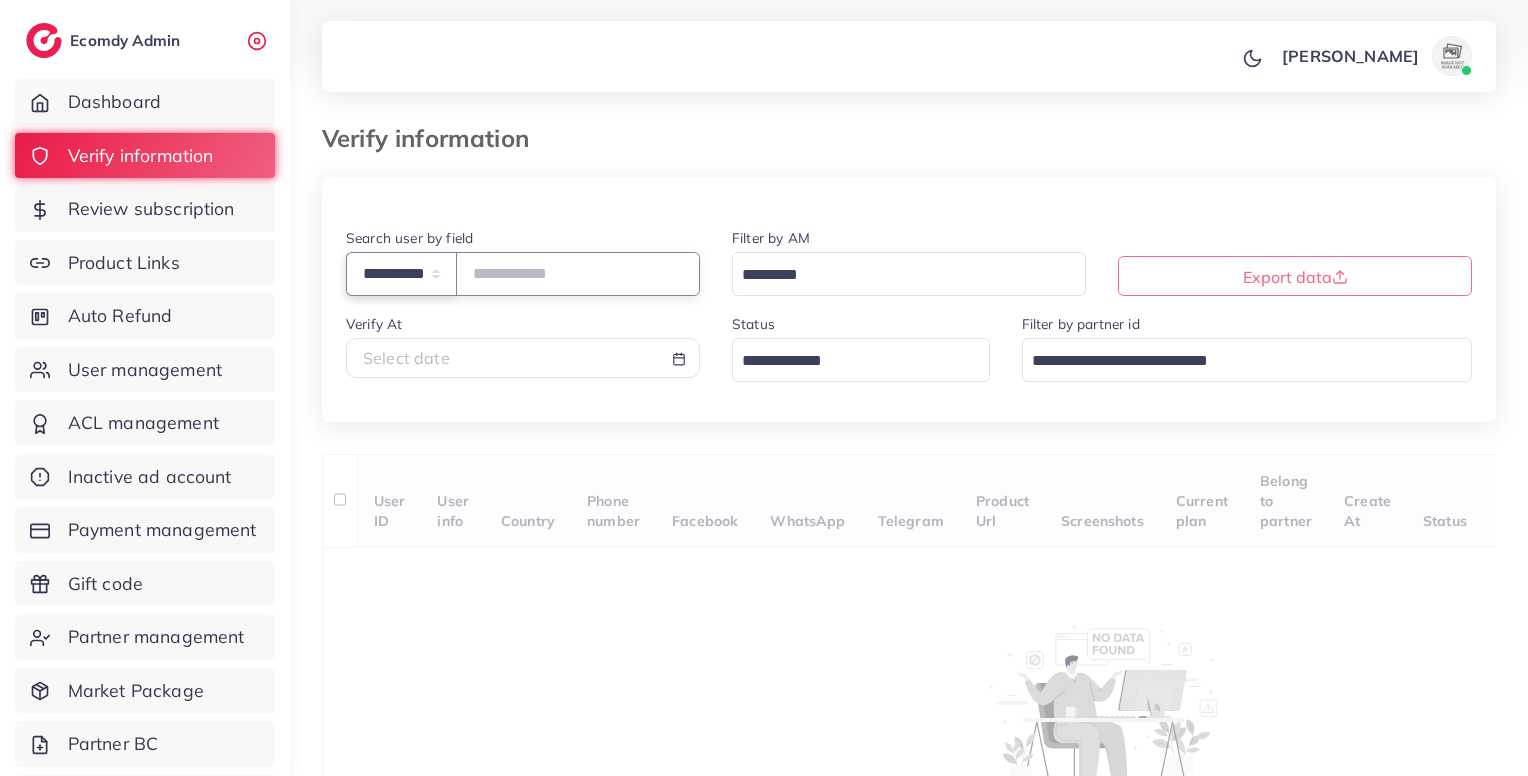 click on "**********" at bounding box center [401, 273] 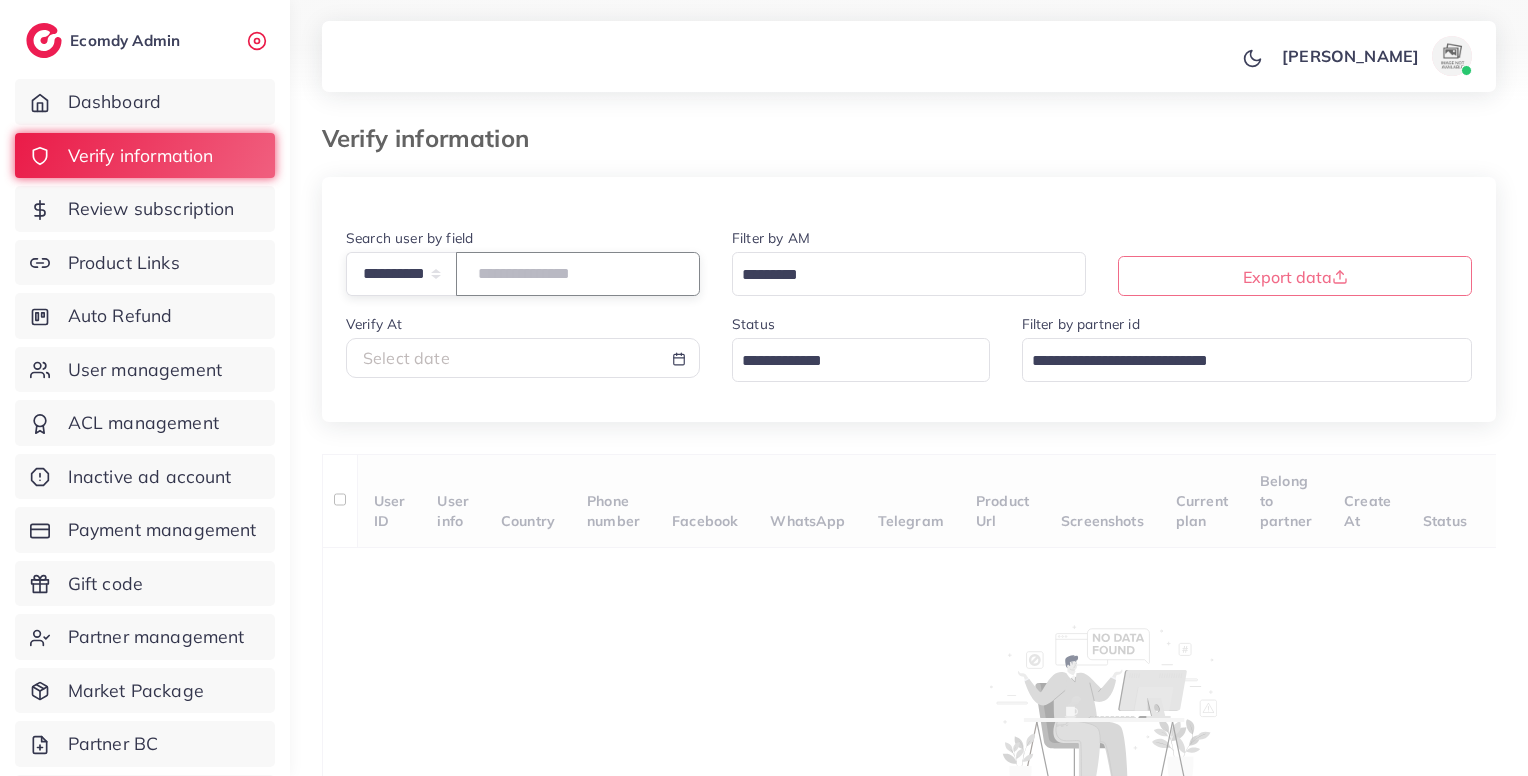 paste on "**********" 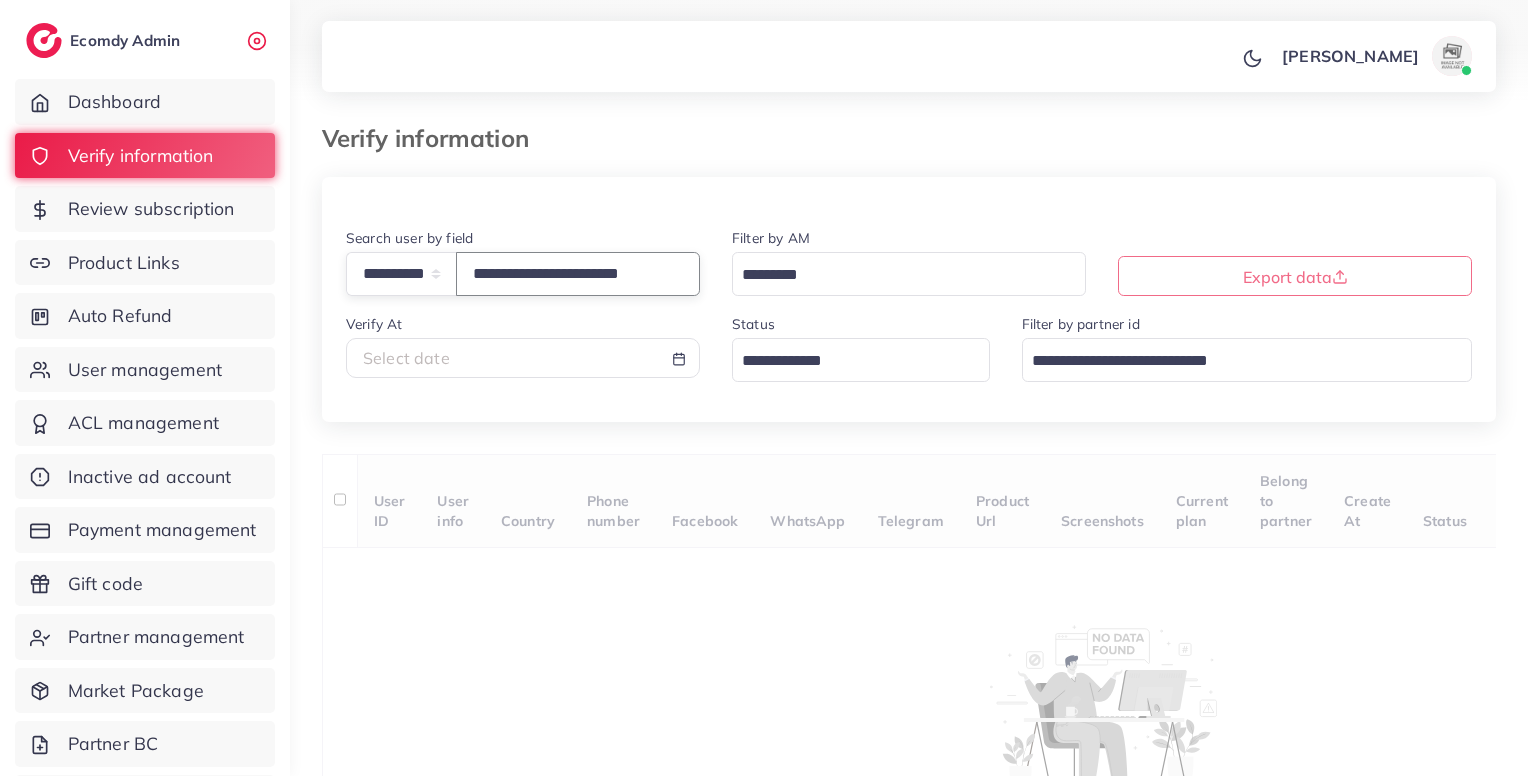 click on "**********" at bounding box center (578, 273) 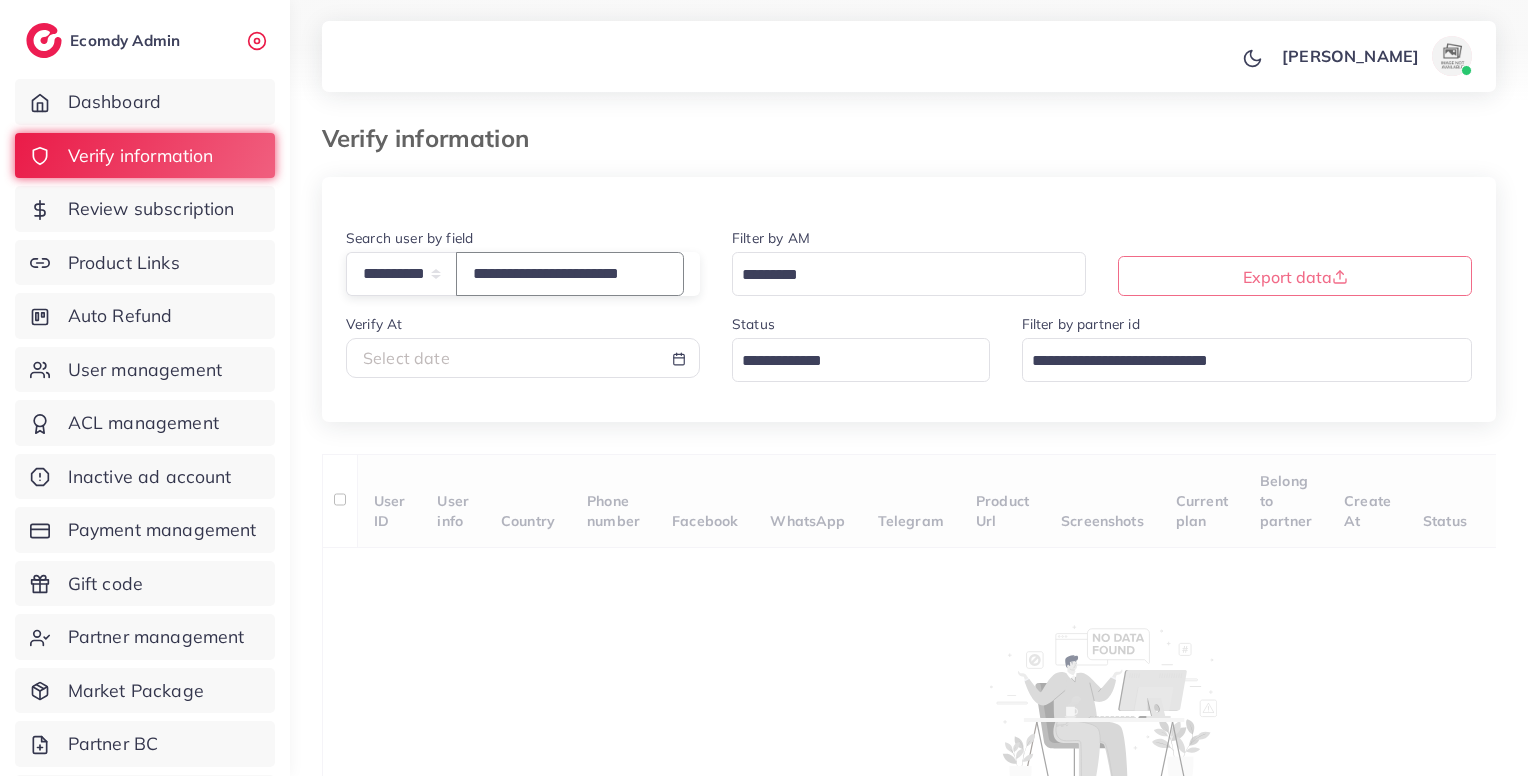 scroll, scrollTop: 180, scrollLeft: 0, axis: vertical 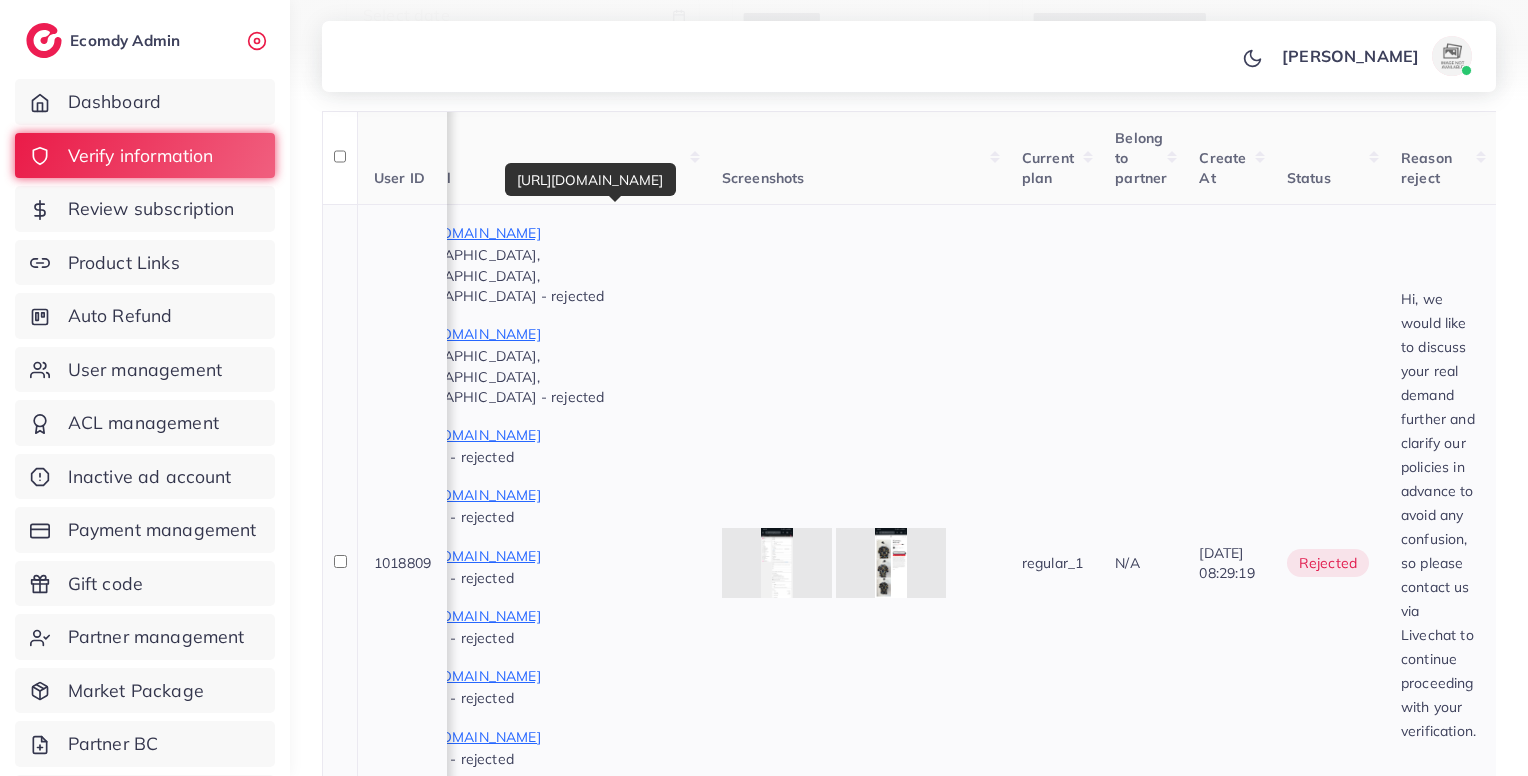 type on "**********" 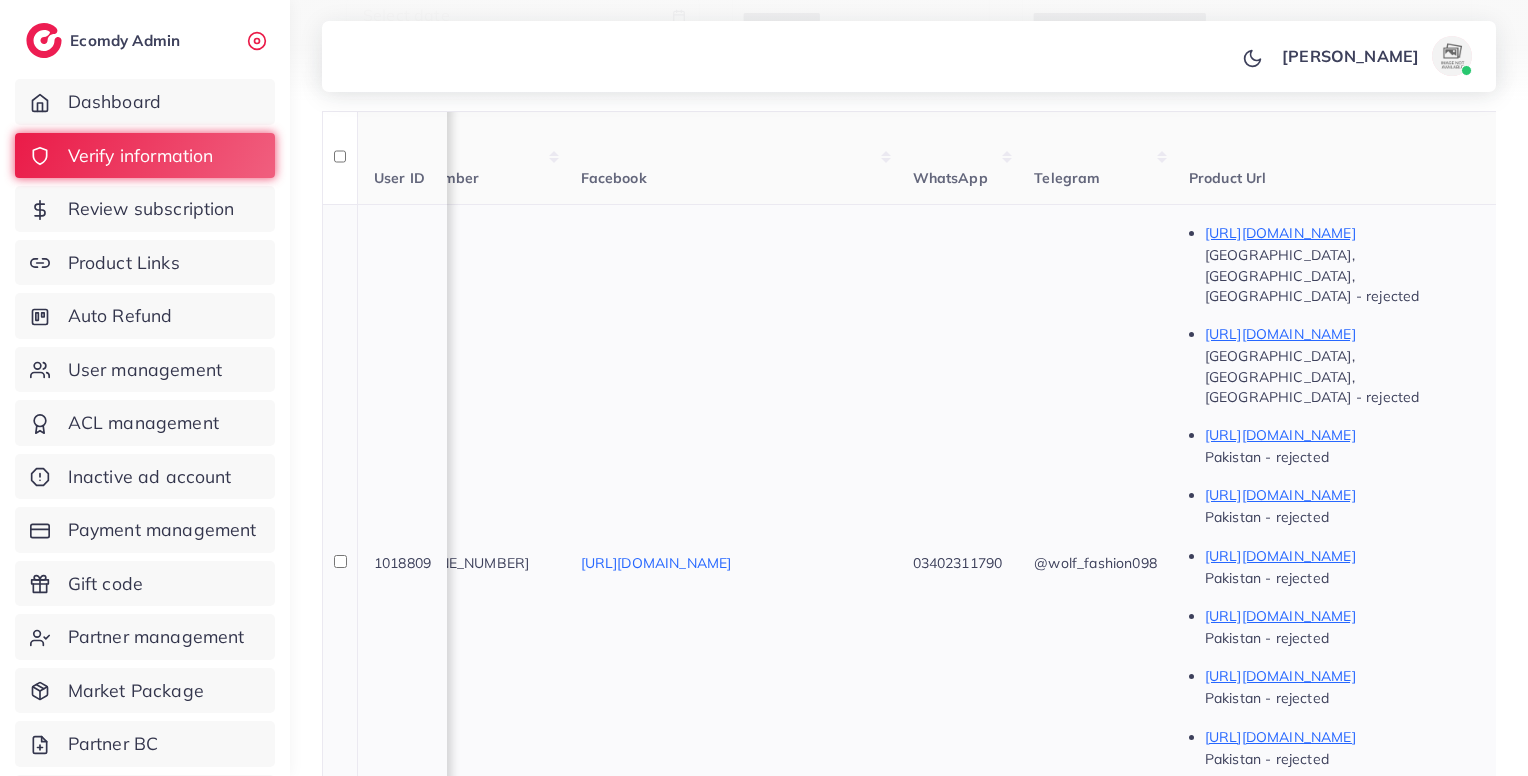 scroll, scrollTop: 0, scrollLeft: 0, axis: both 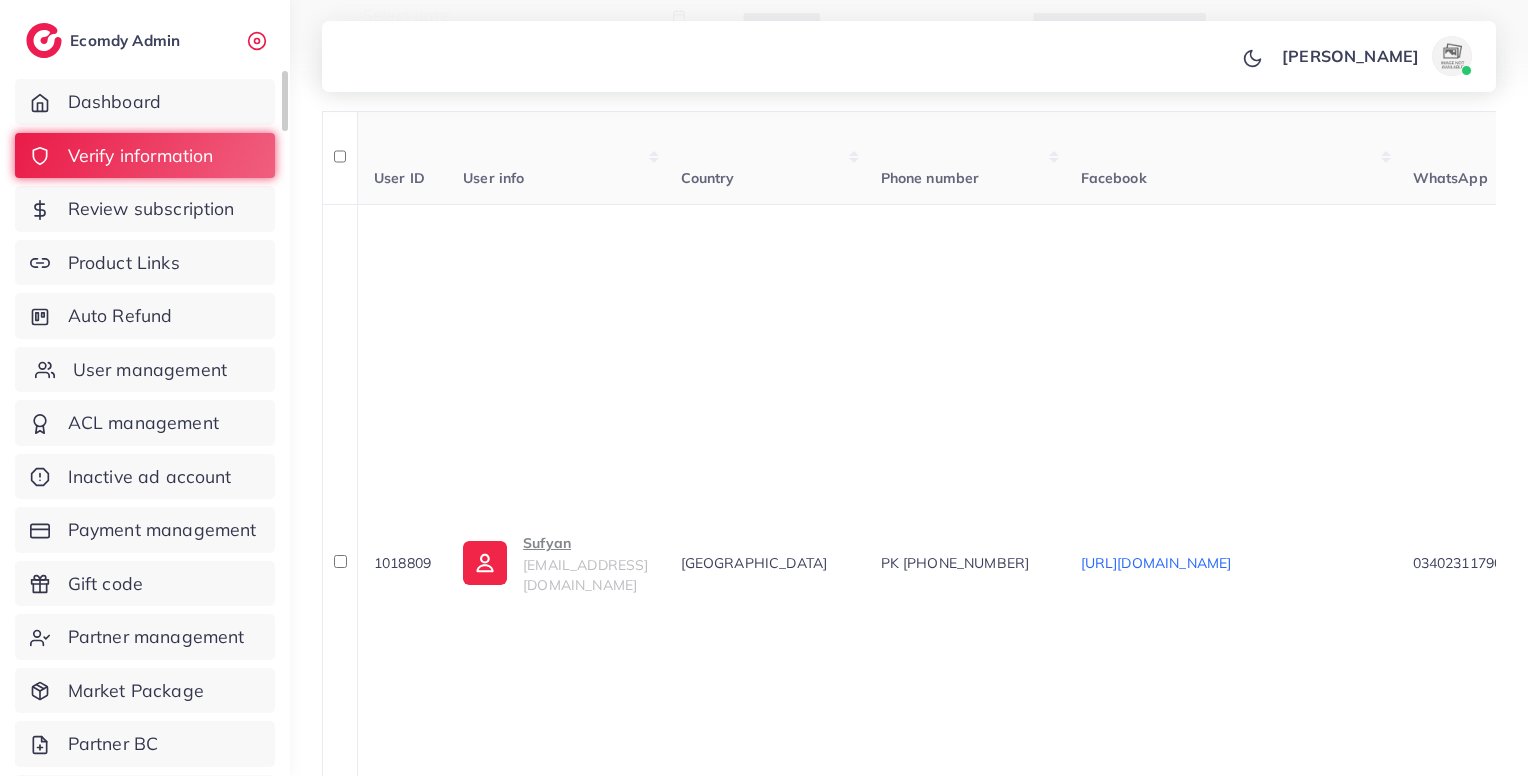 click on "User management" at bounding box center [150, 370] 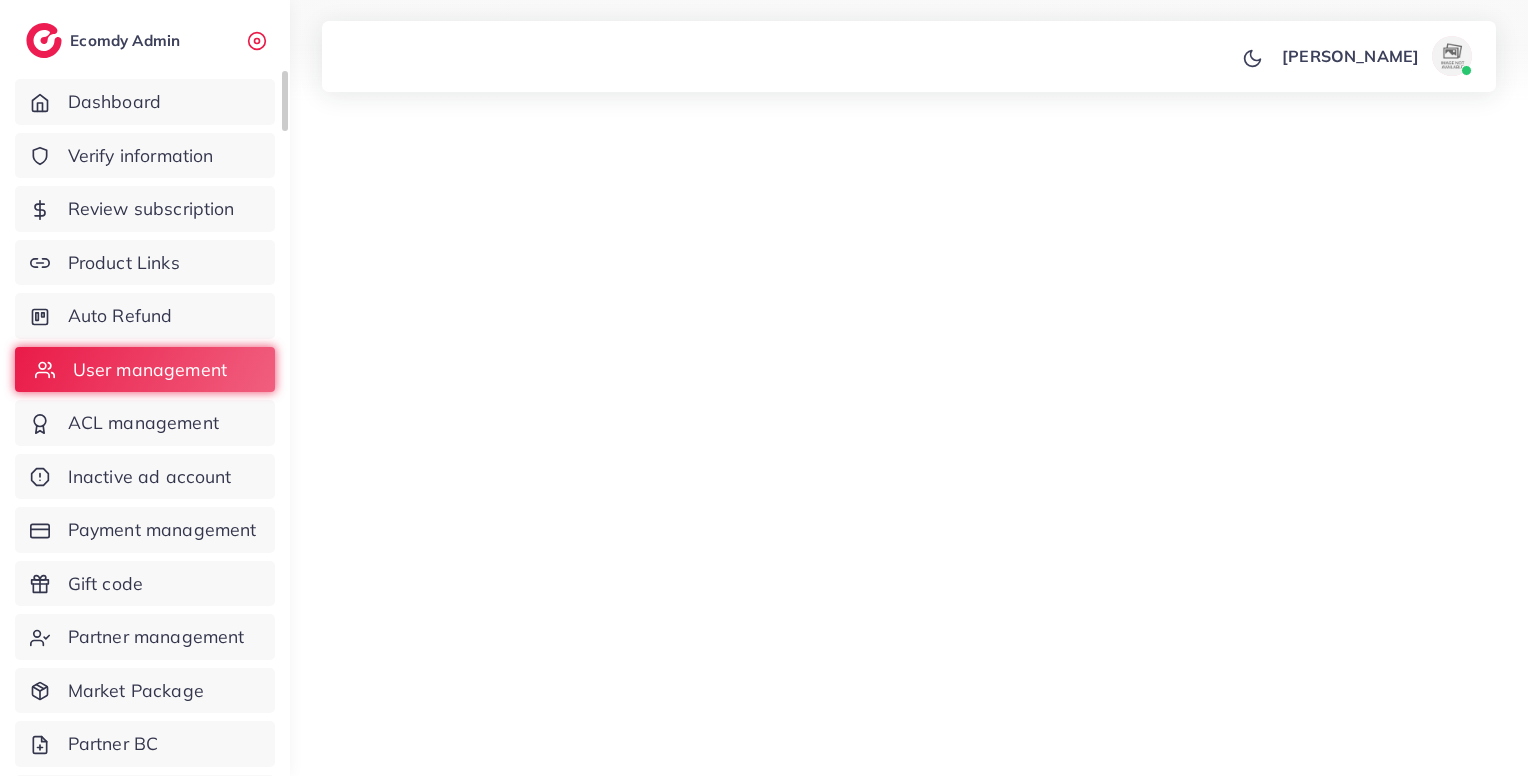 scroll, scrollTop: 0, scrollLeft: 0, axis: both 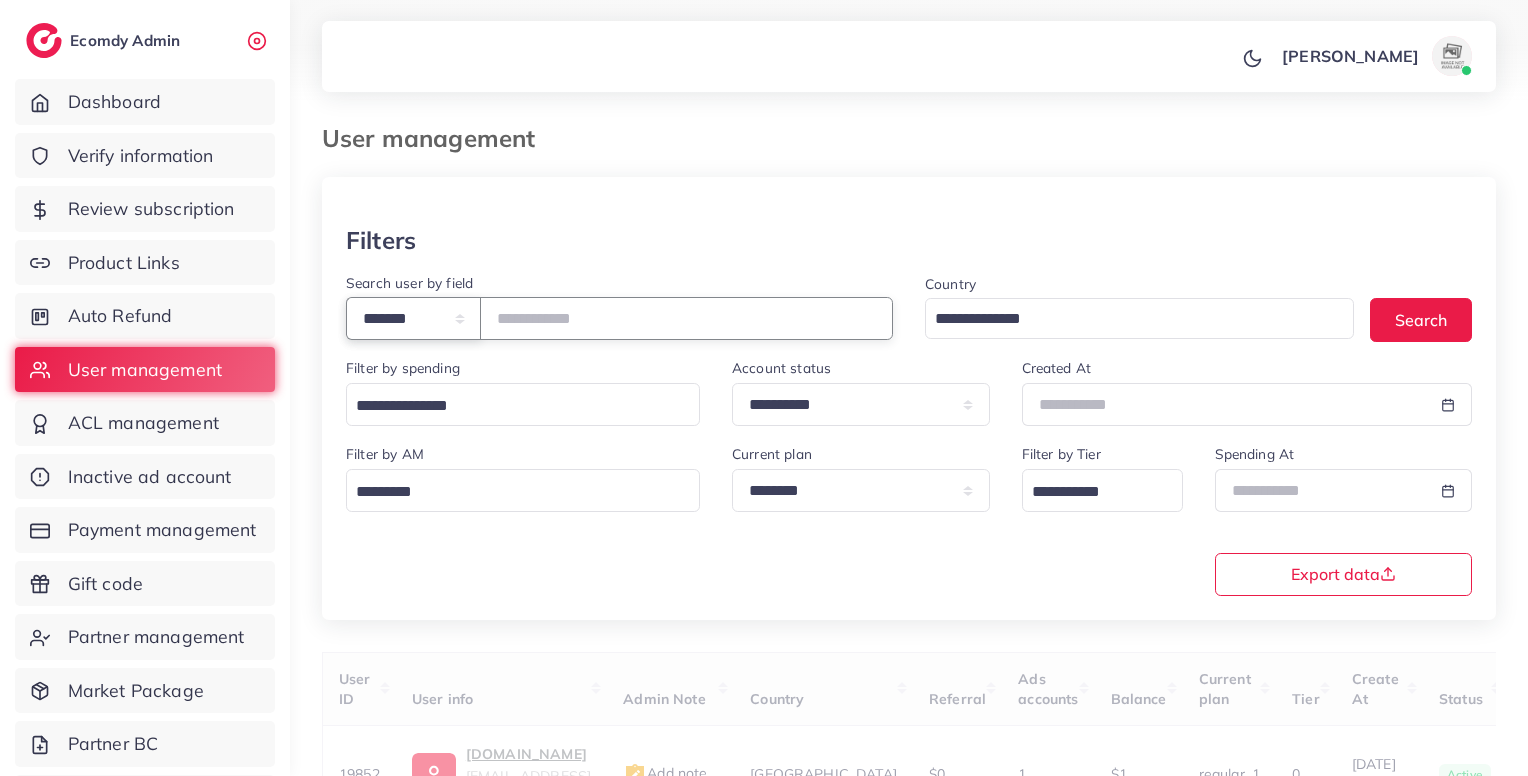 drag, startPoint x: 464, startPoint y: 332, endPoint x: 441, endPoint y: 405, distance: 76.537575 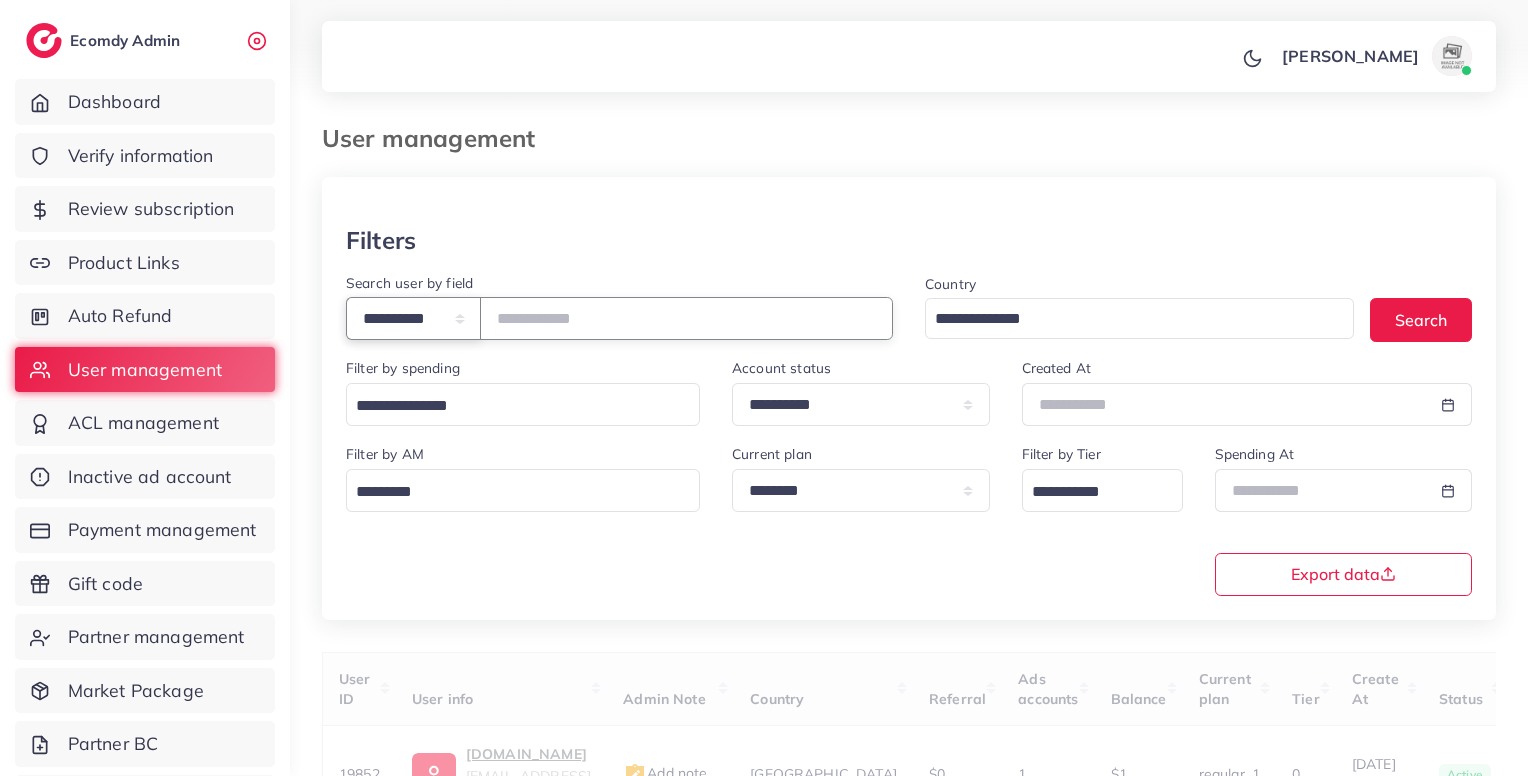 click on "**********" at bounding box center (413, 318) 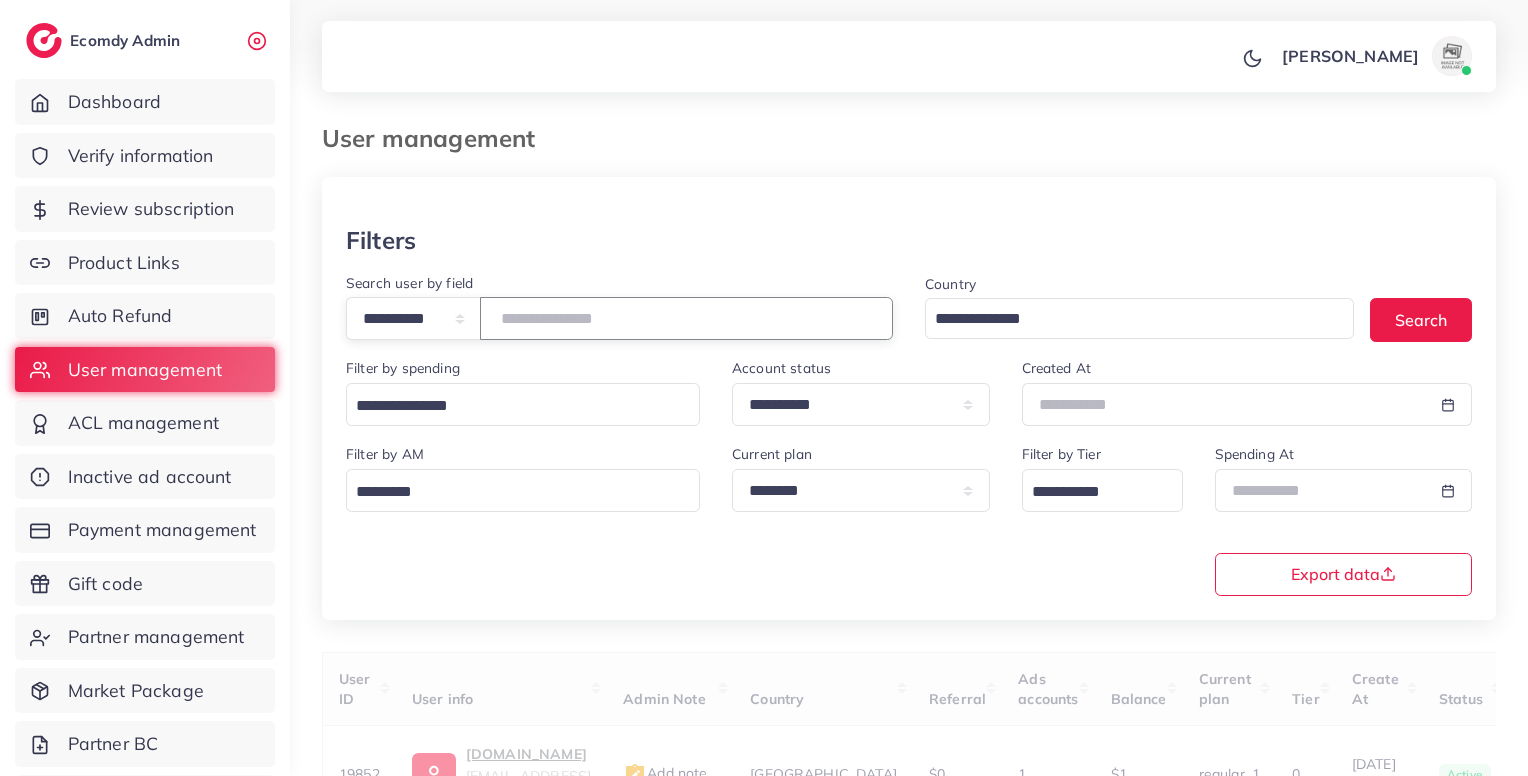paste on "**********" 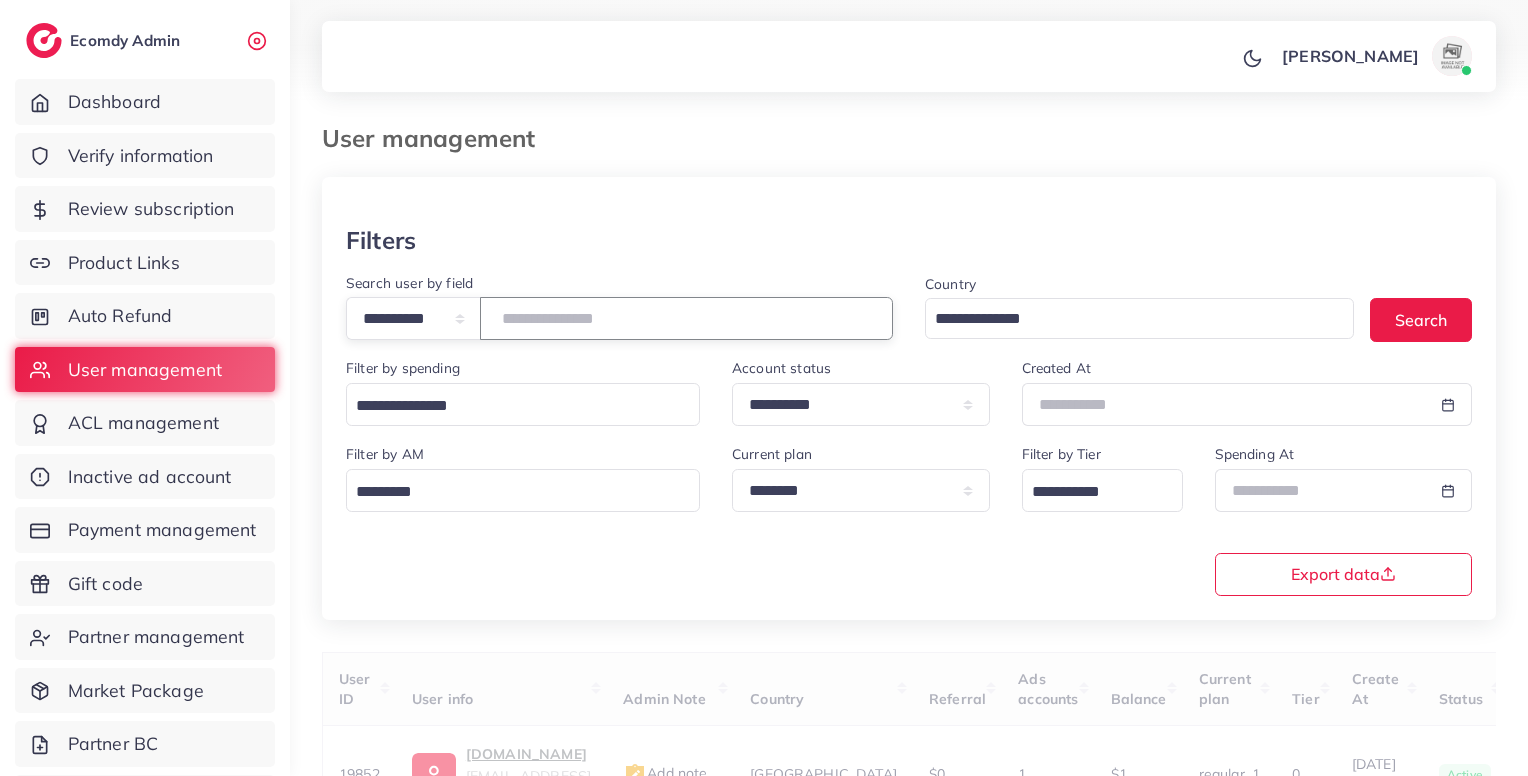 click at bounding box center (686, 318) 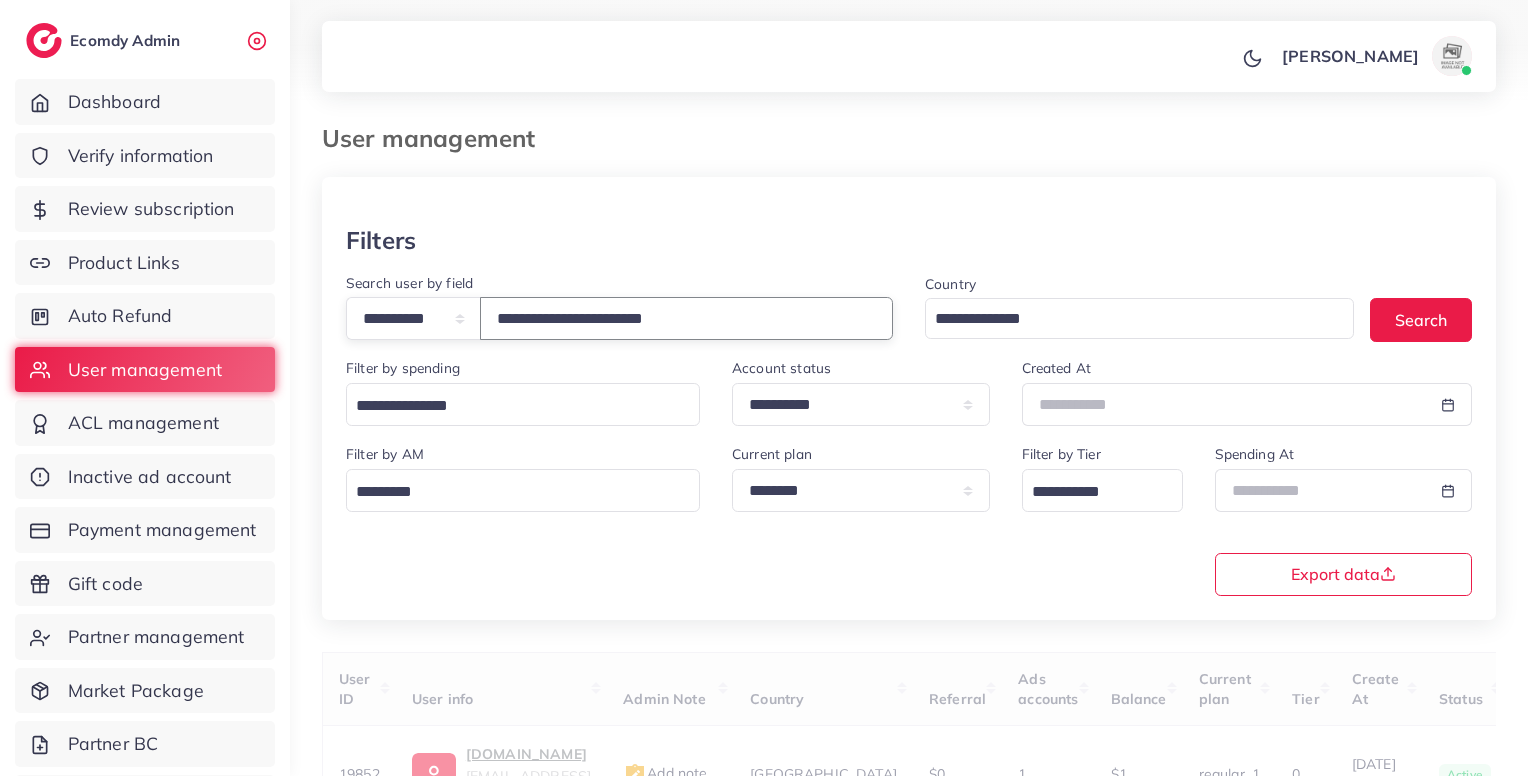 scroll, scrollTop: 183, scrollLeft: 0, axis: vertical 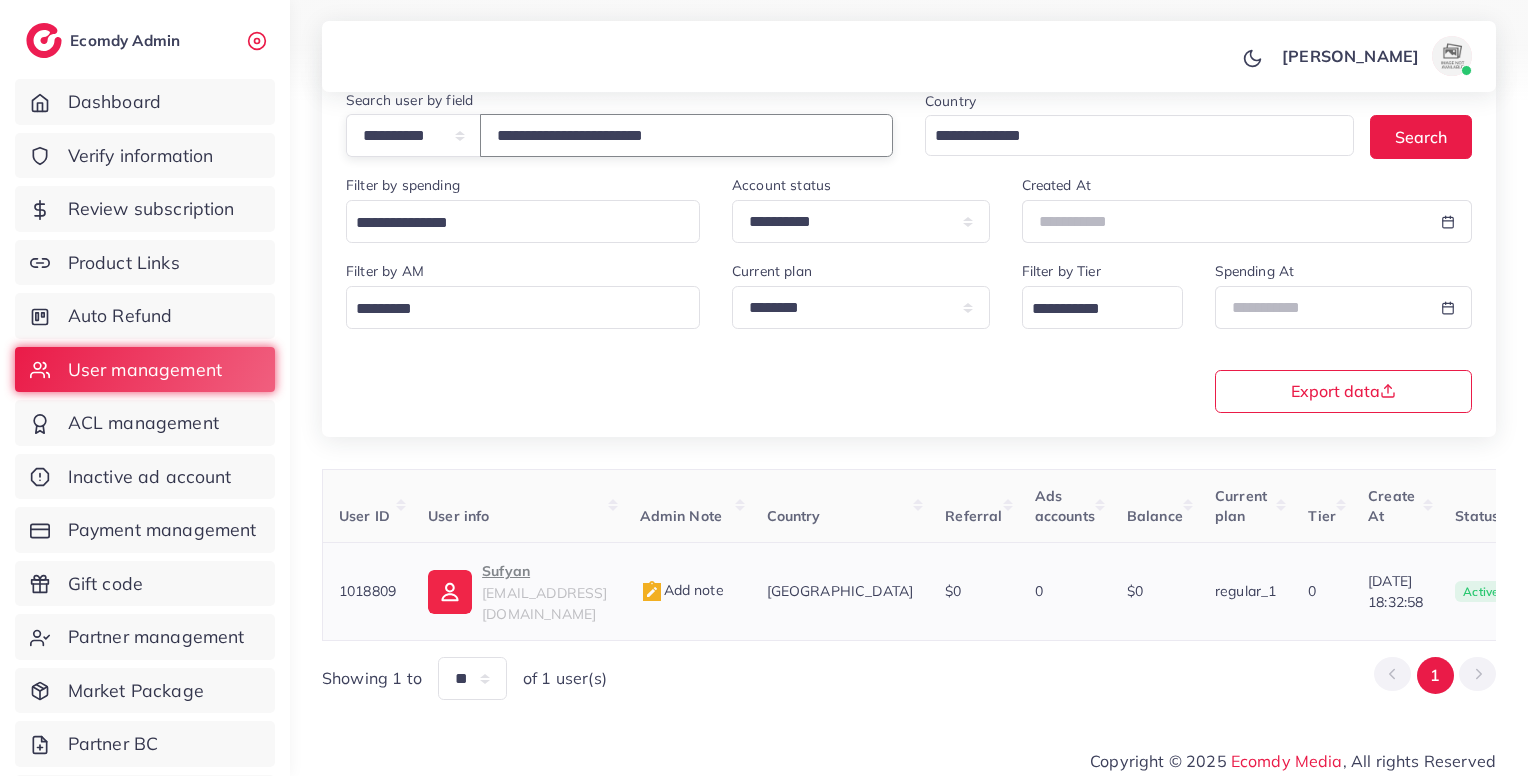 type on "**********" 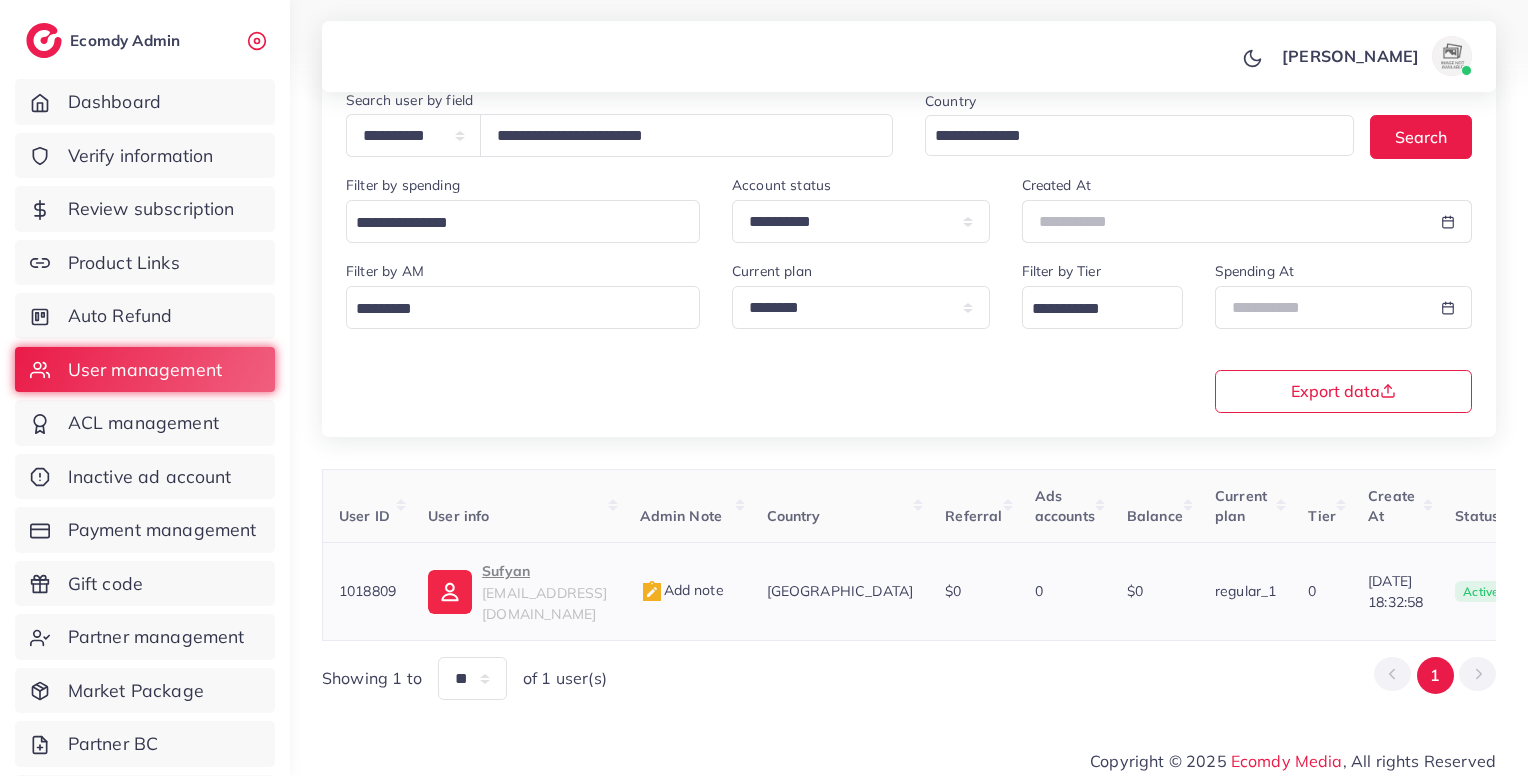 click on "Add note" at bounding box center [682, 590] 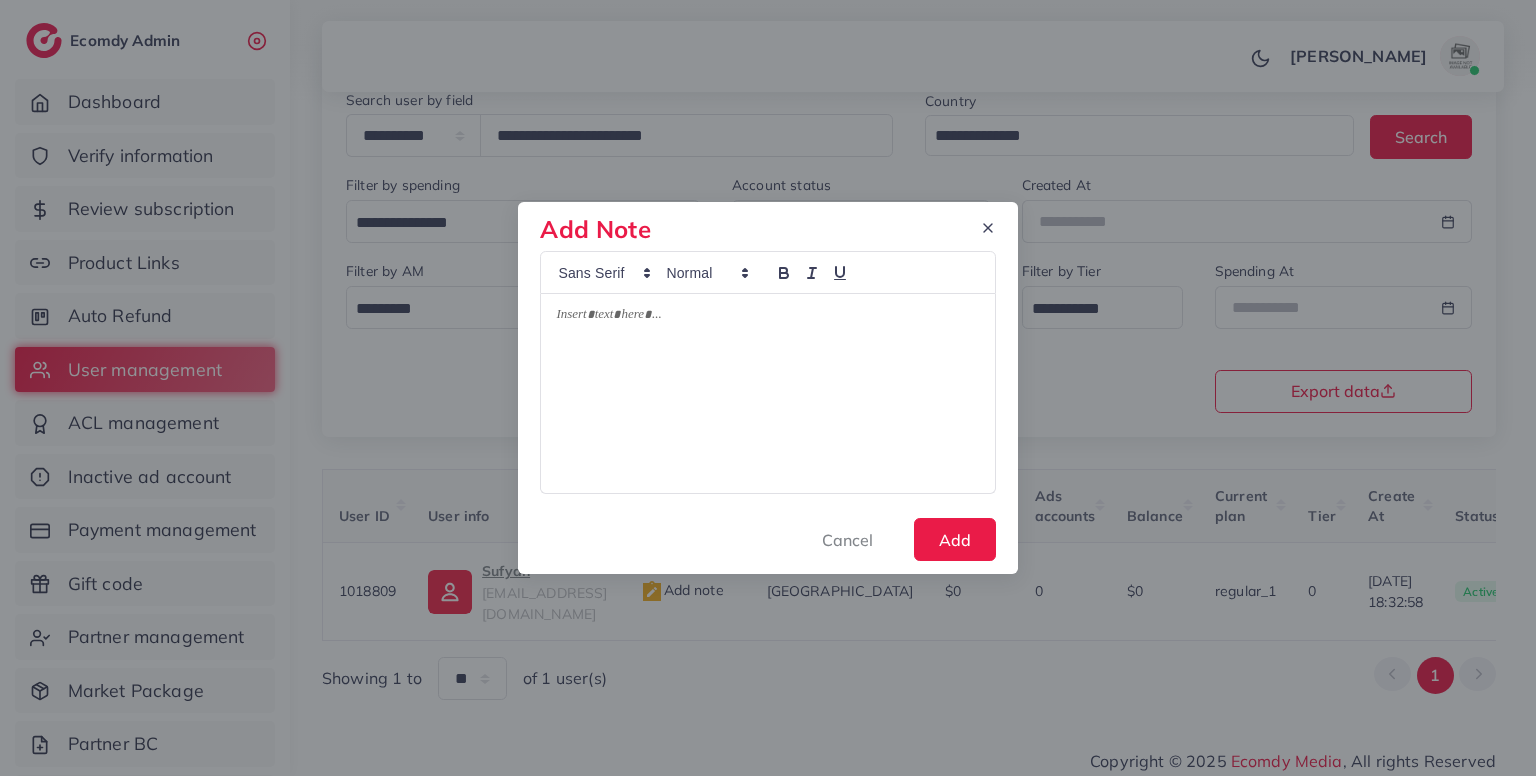 click on "Add Note                                     Cancel   Add" at bounding box center (768, 388) 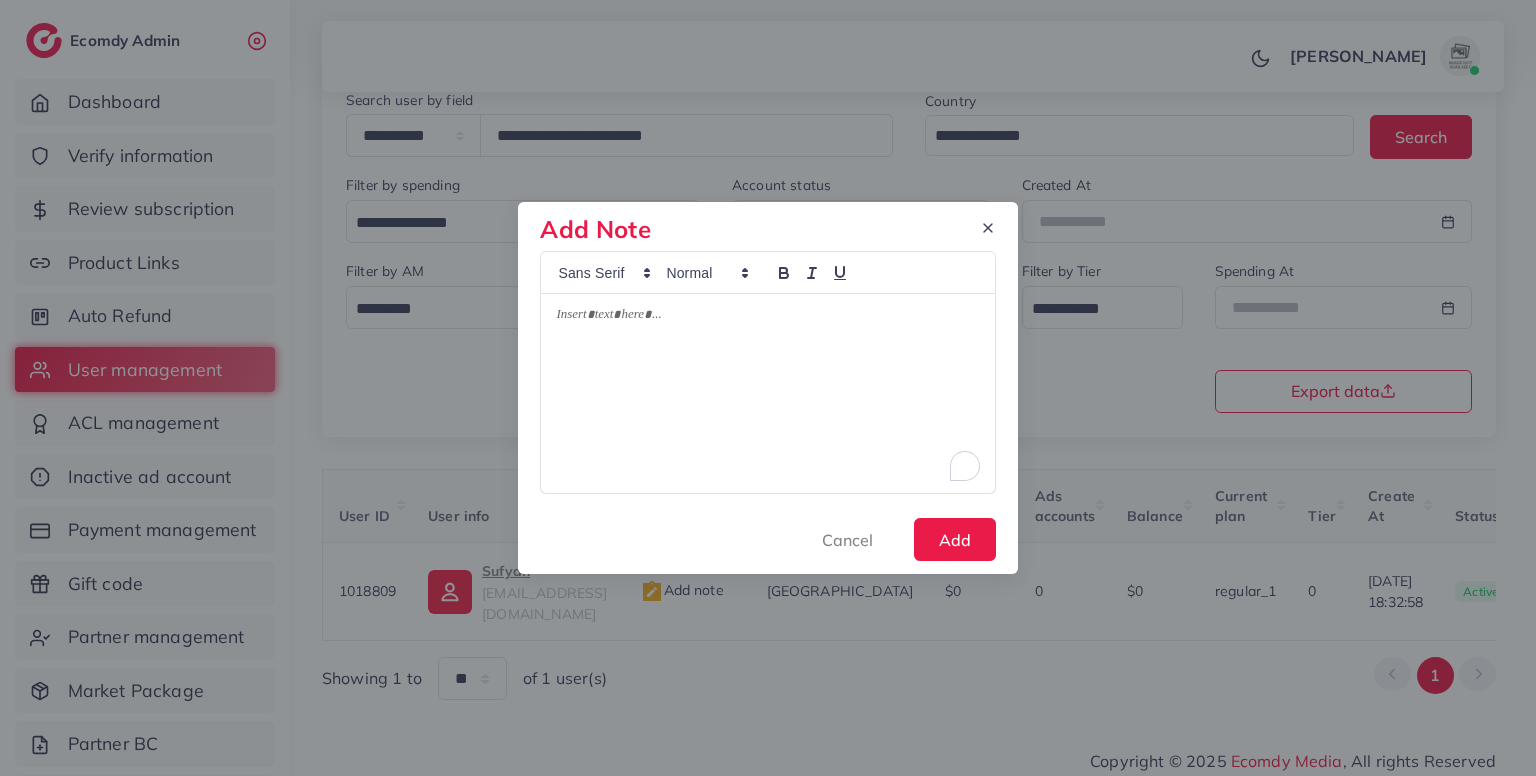 click at bounding box center [767, 393] 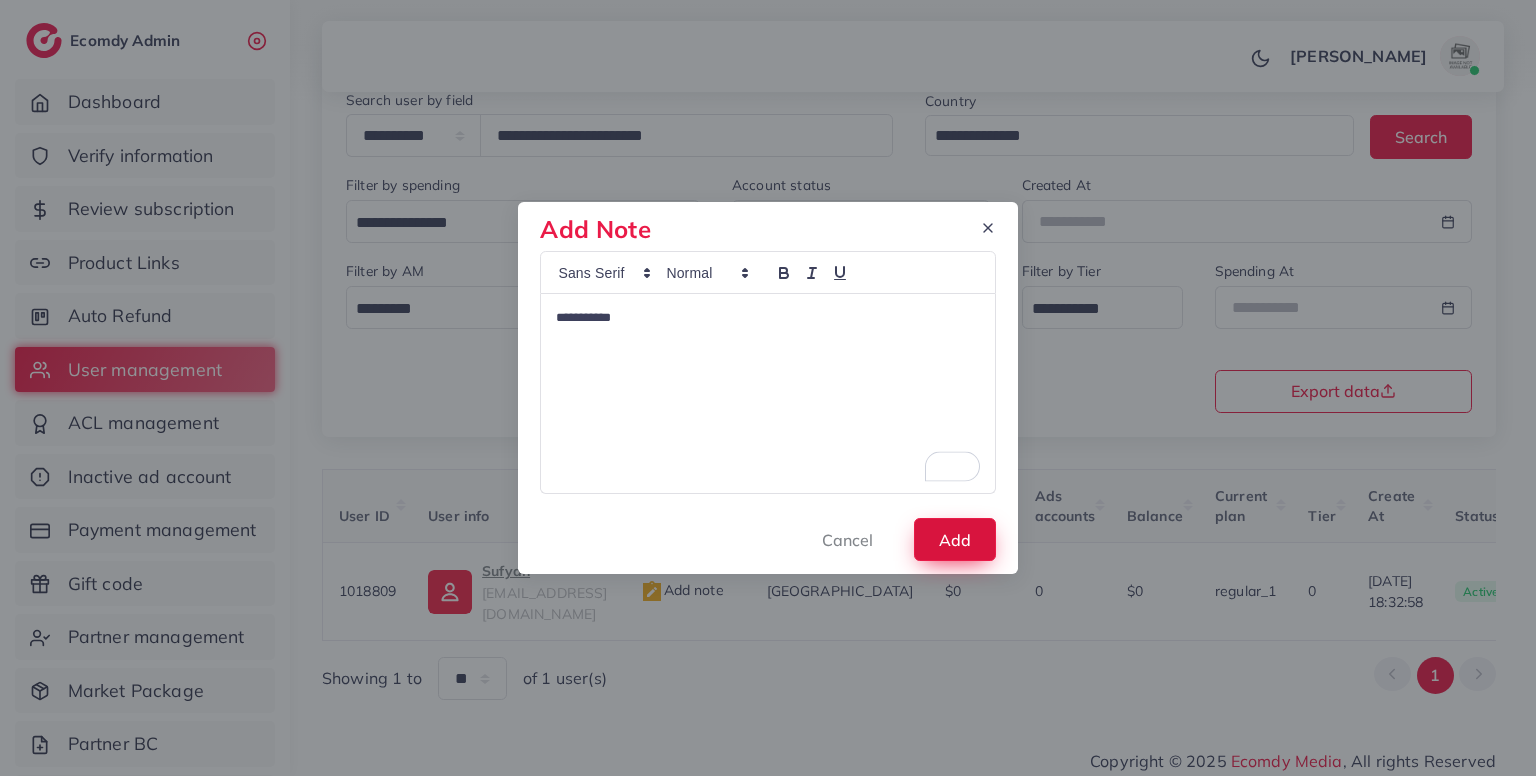 click on "Add" at bounding box center [955, 539] 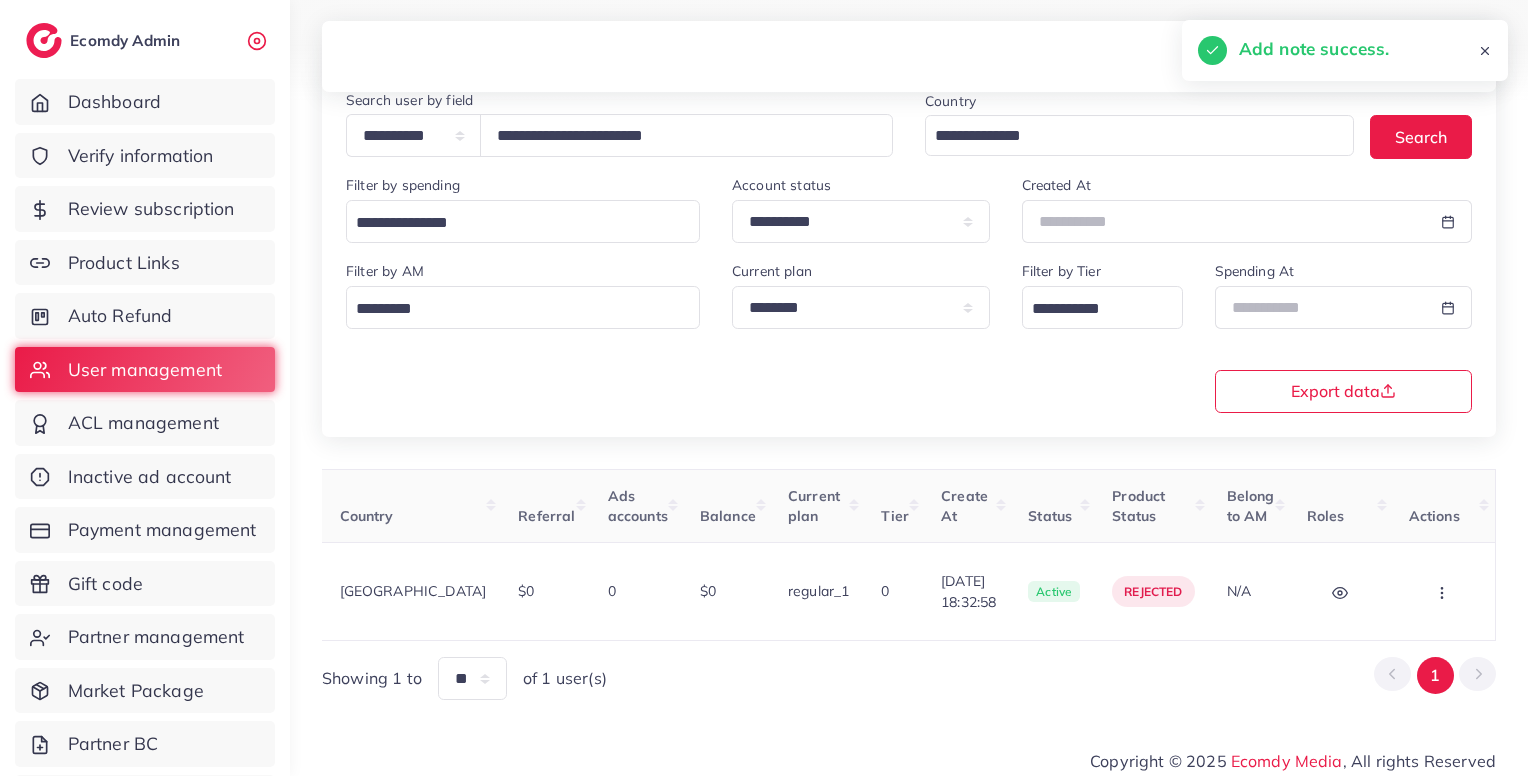 scroll, scrollTop: 0, scrollLeft: 0, axis: both 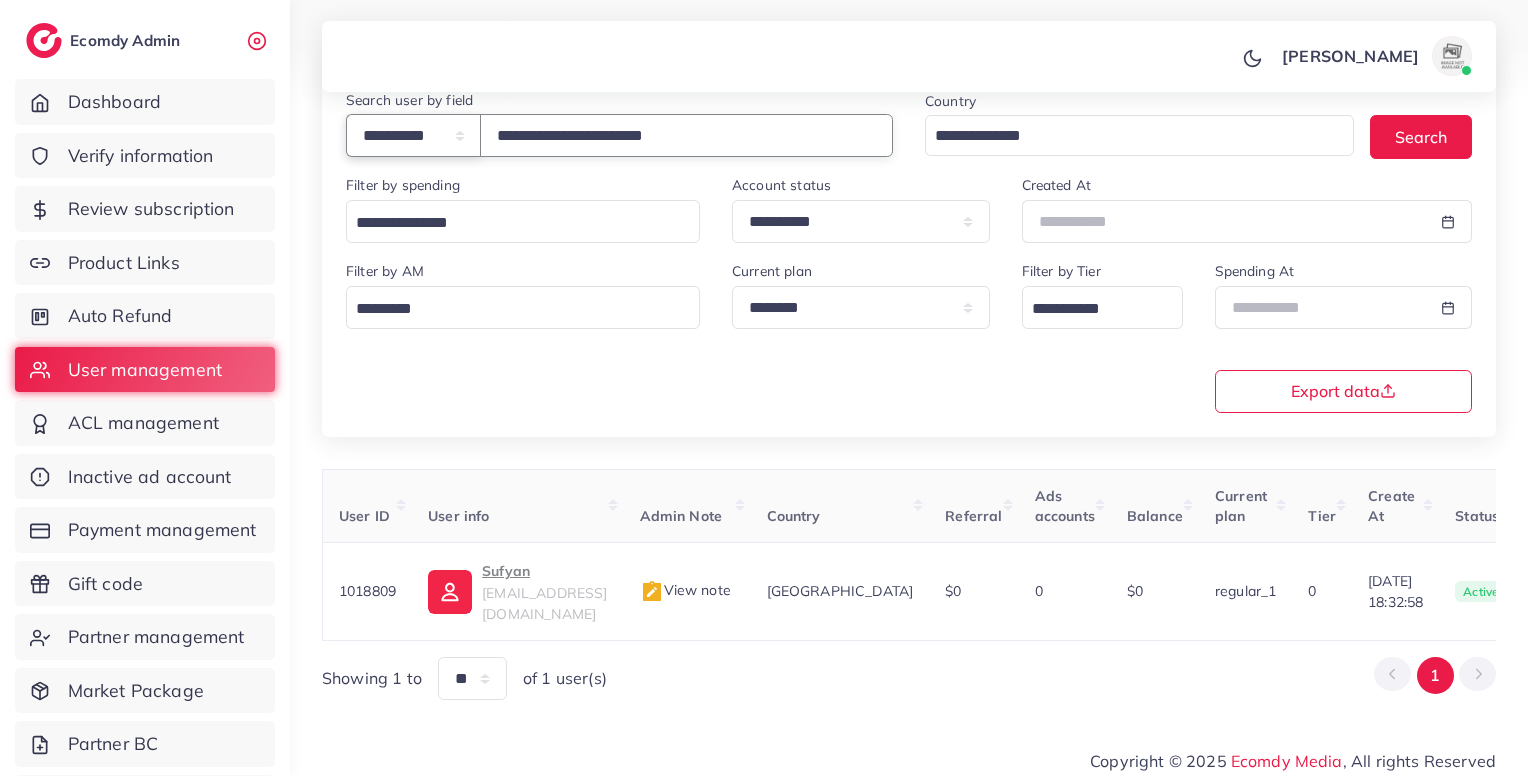 click on "**********" at bounding box center (413, 135) 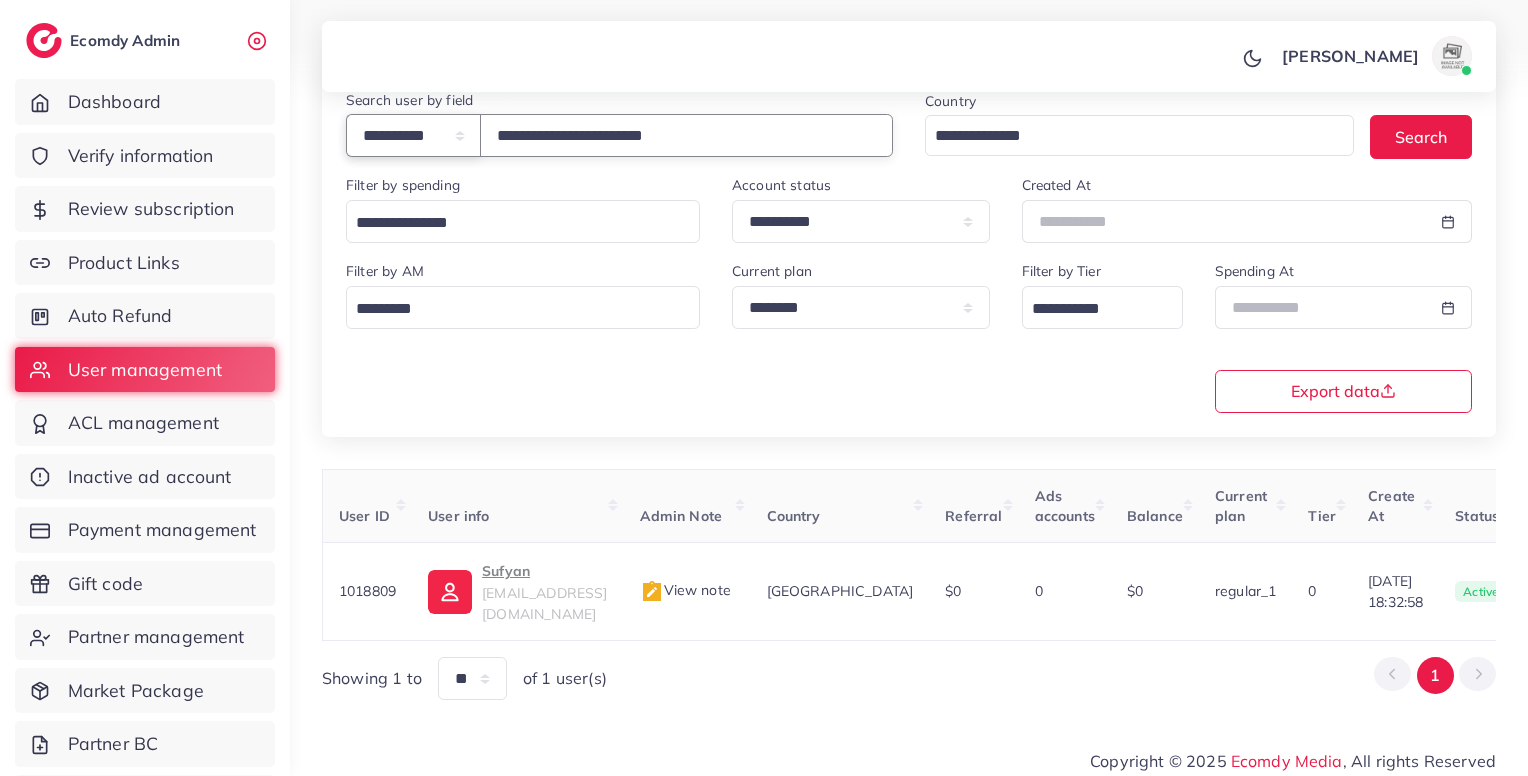 select on "**********" 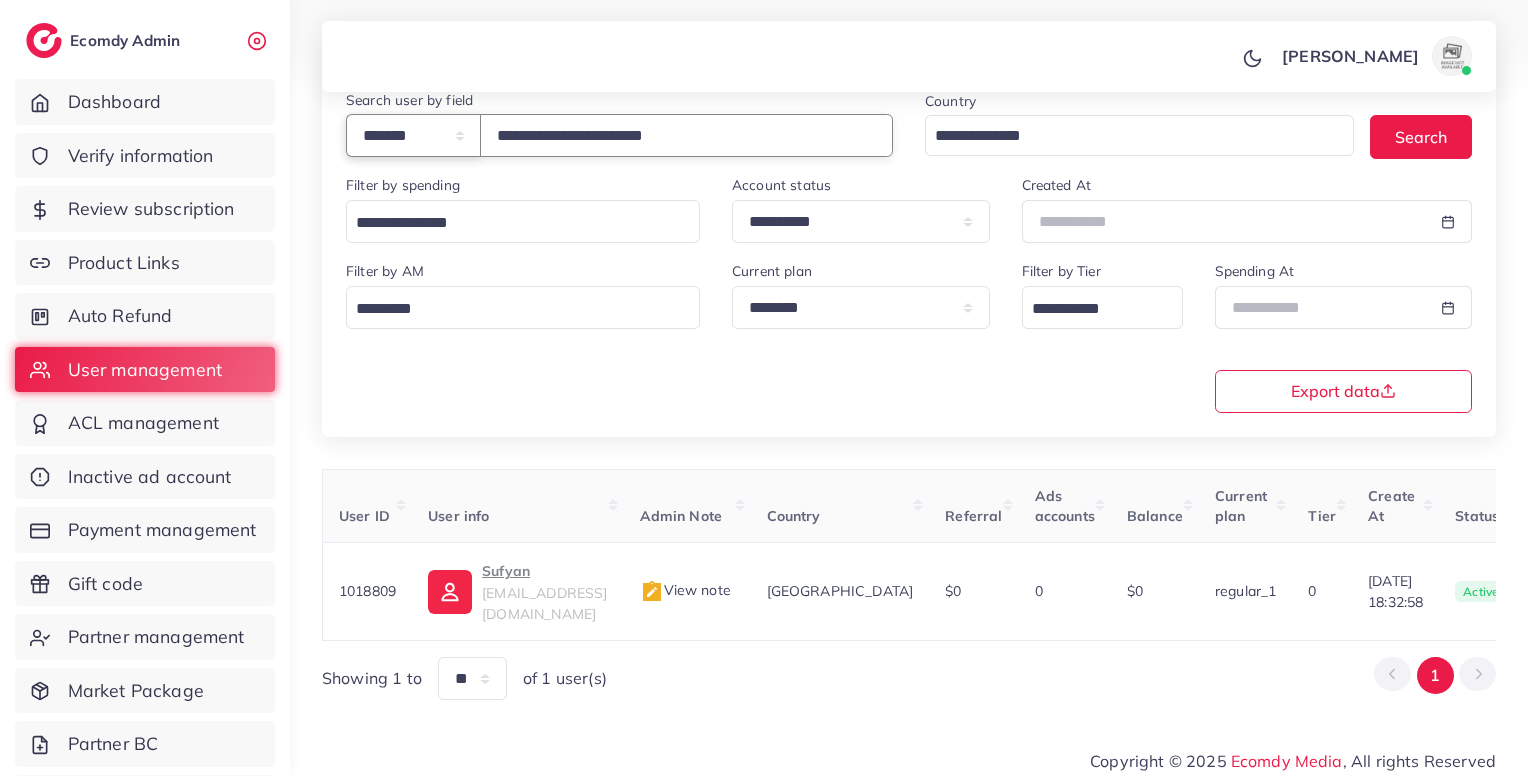 click on "**********" at bounding box center (413, 135) 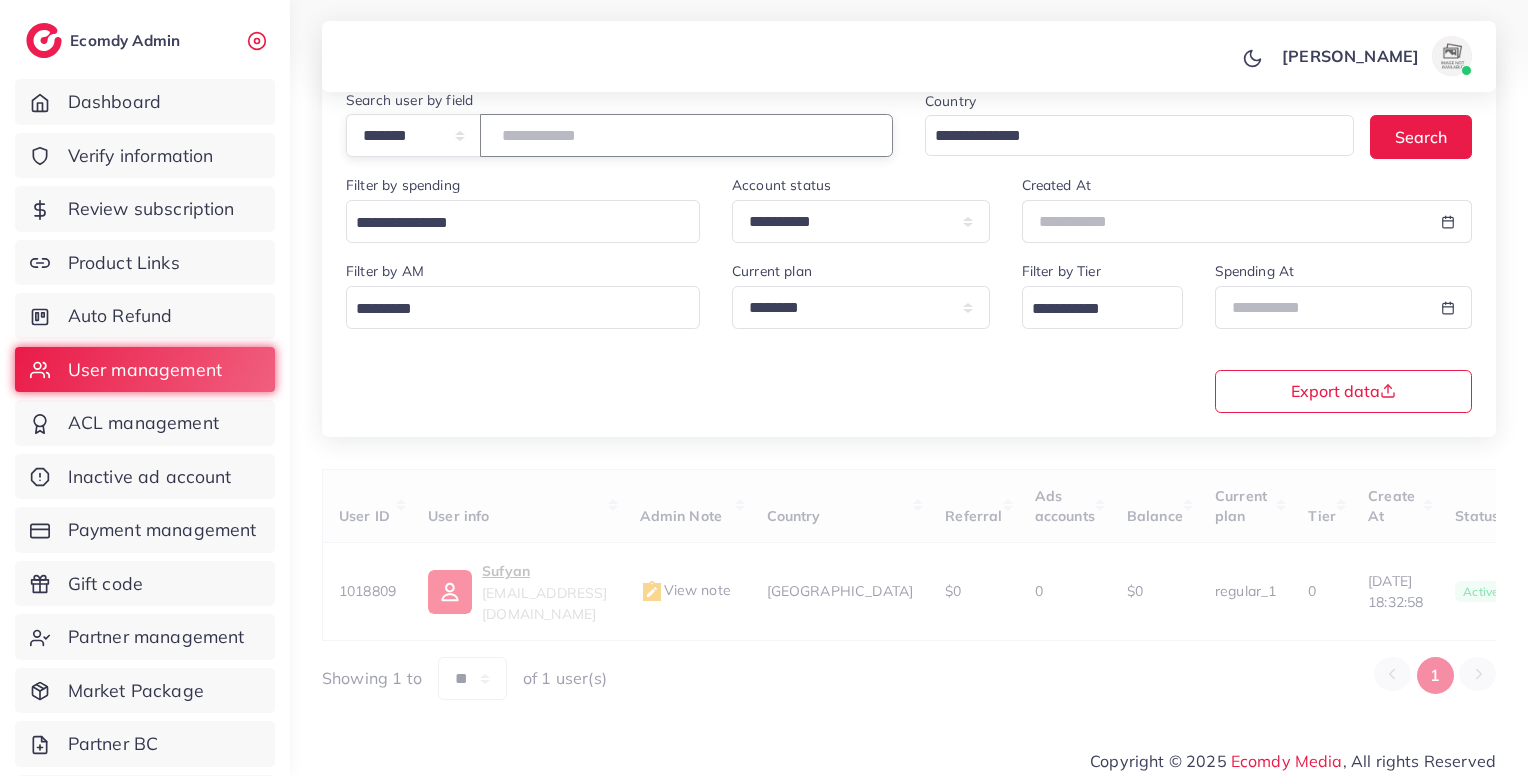 click on "**********" at bounding box center (686, 135) 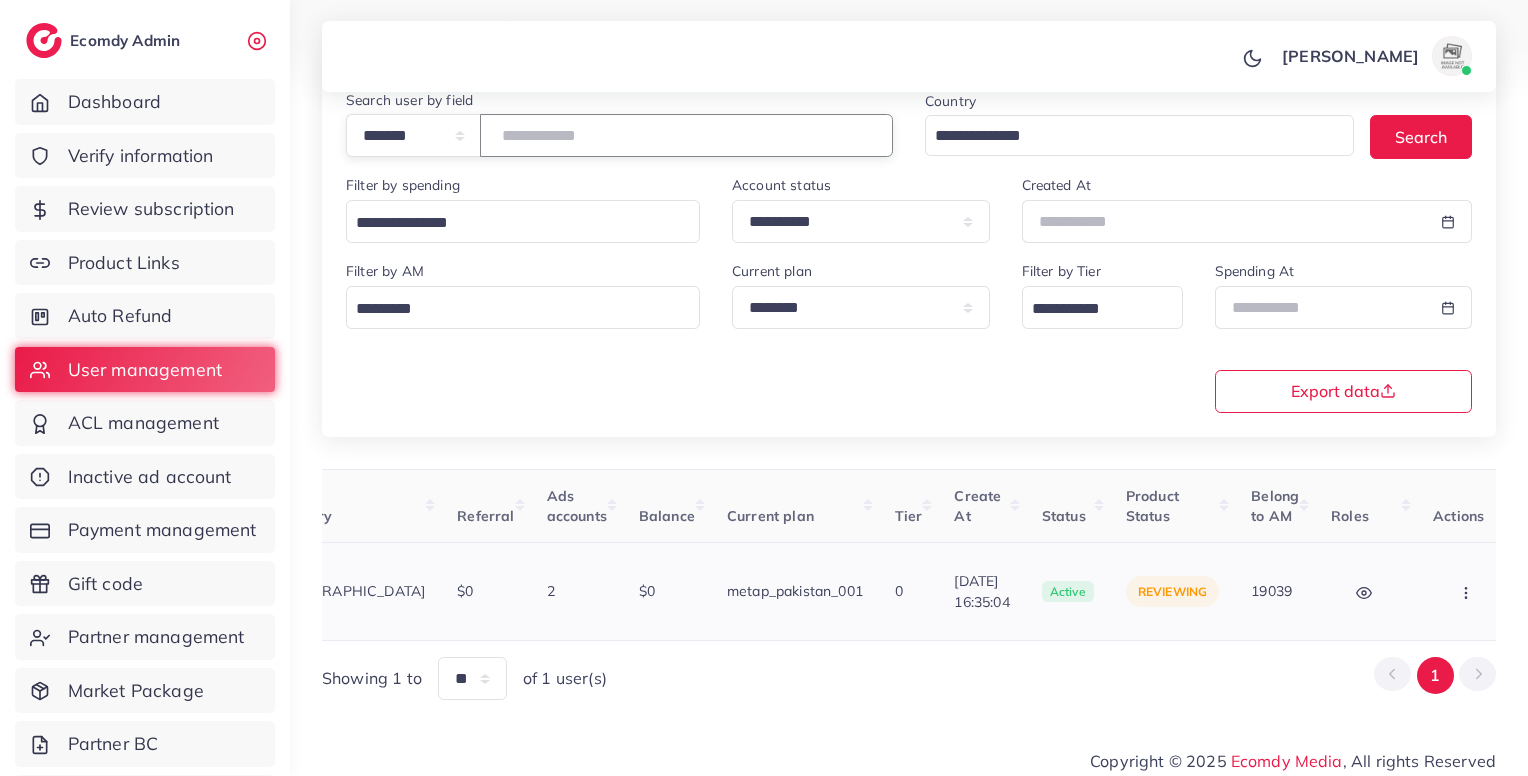 scroll, scrollTop: 0, scrollLeft: 488, axis: horizontal 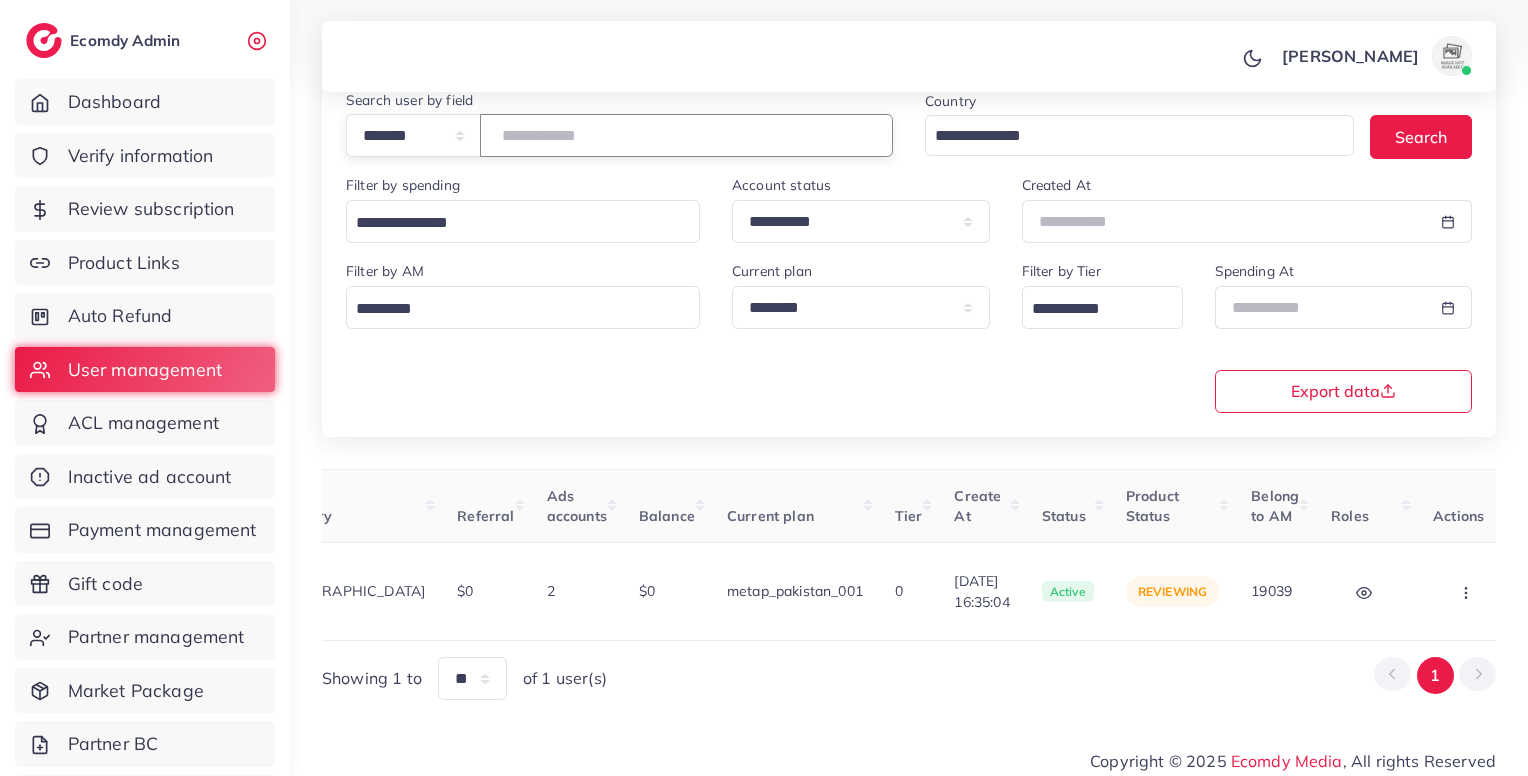 type on "*******" 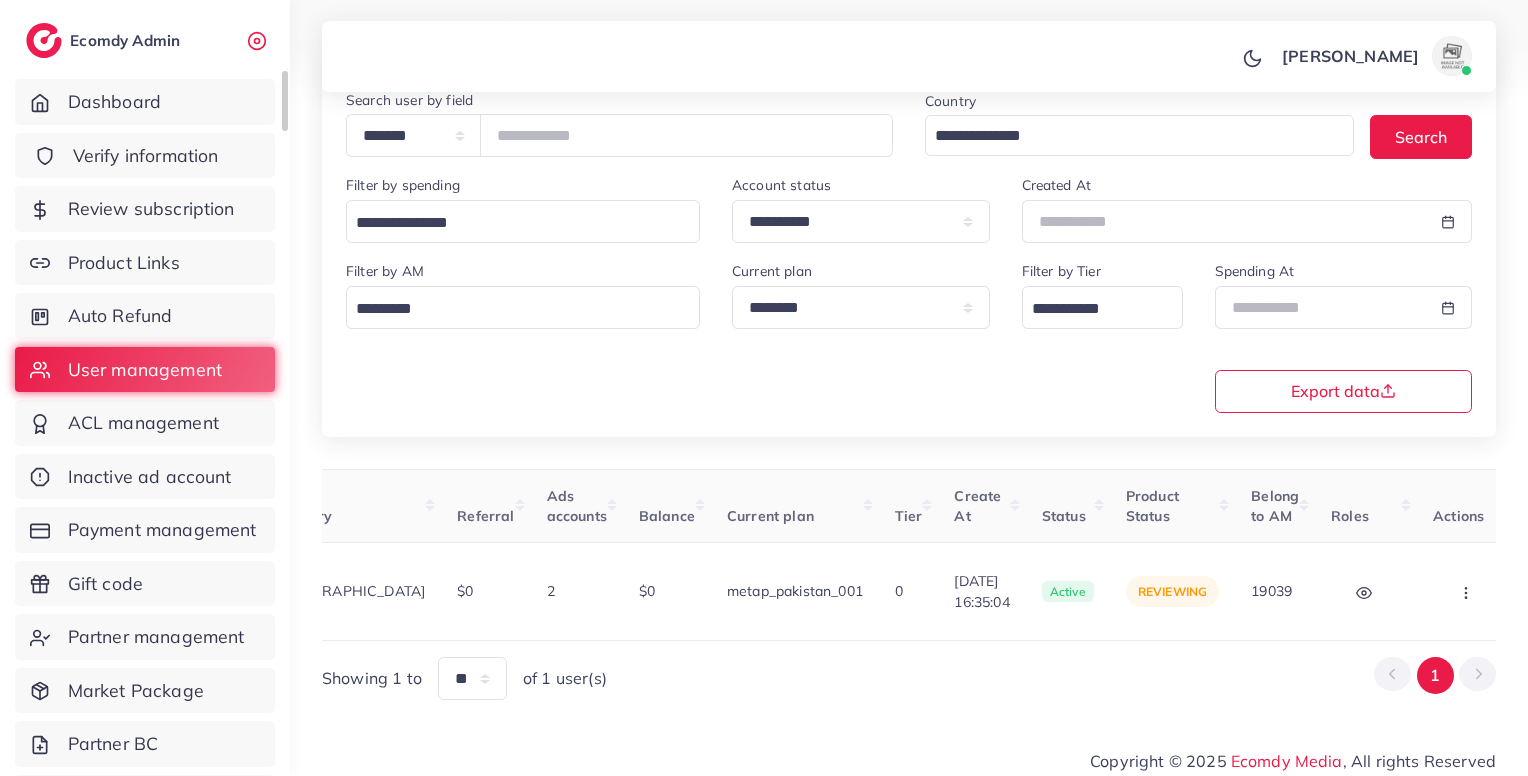 click on "Verify information" at bounding box center [145, 156] 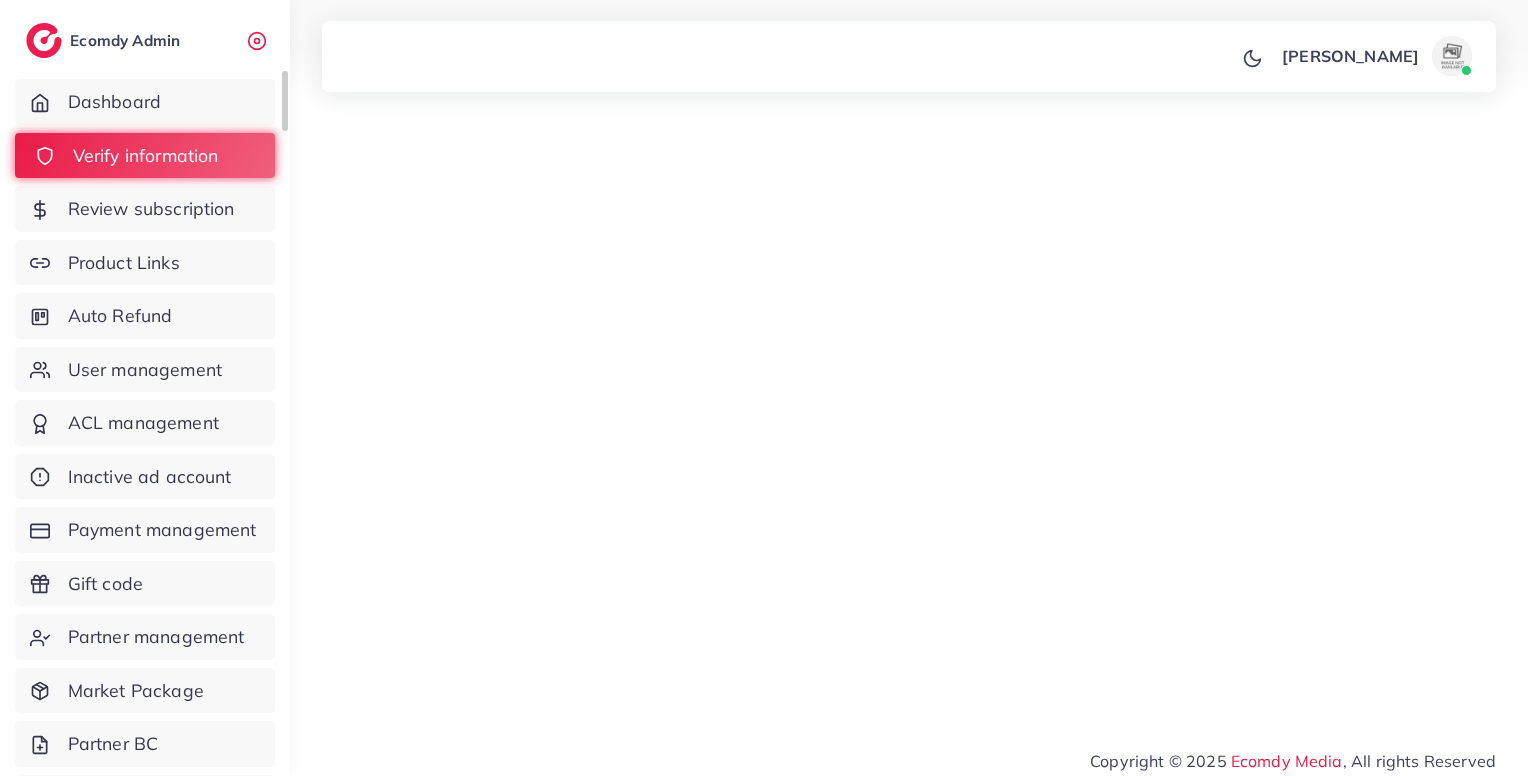 scroll, scrollTop: 0, scrollLeft: 0, axis: both 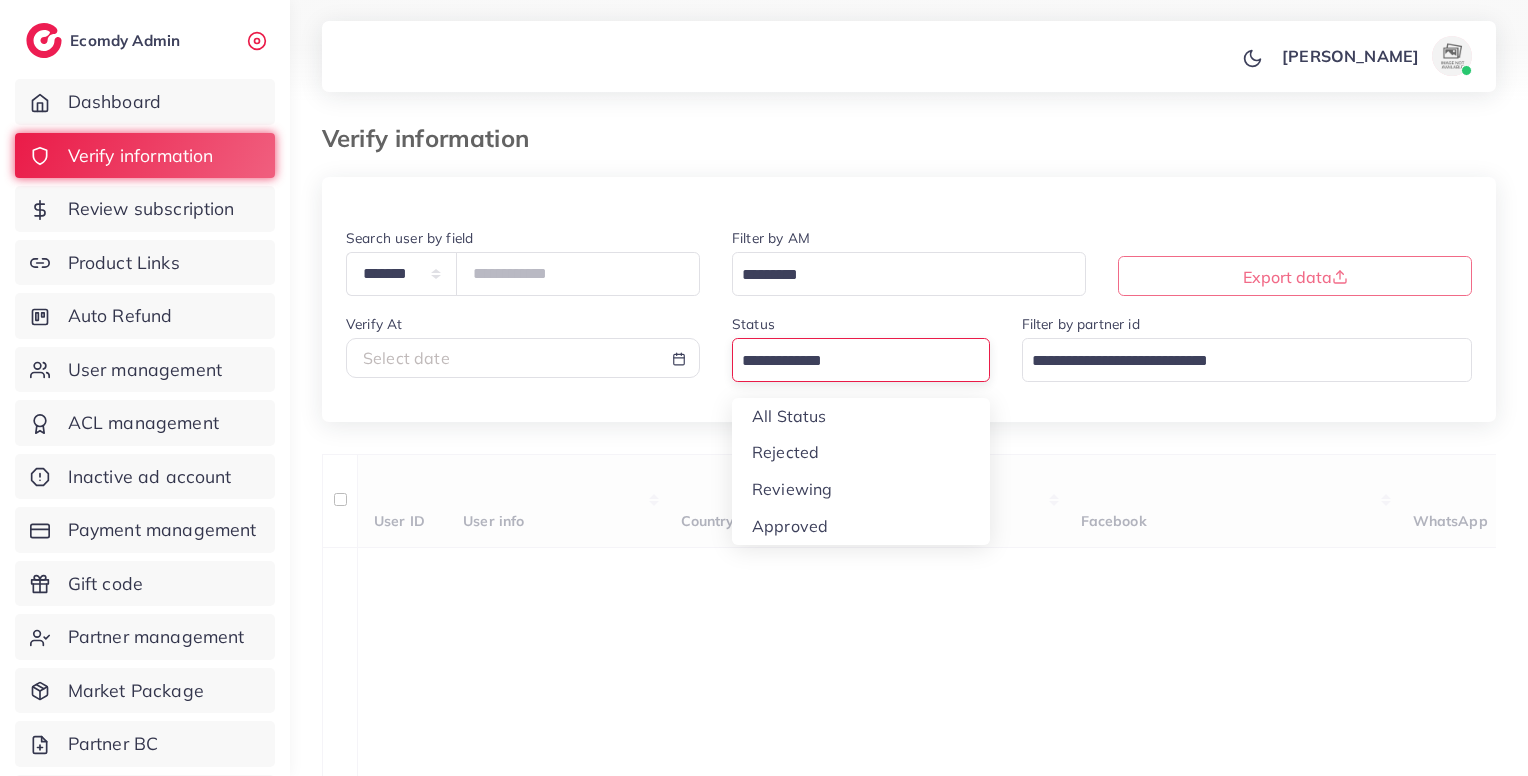 click at bounding box center (849, 361) 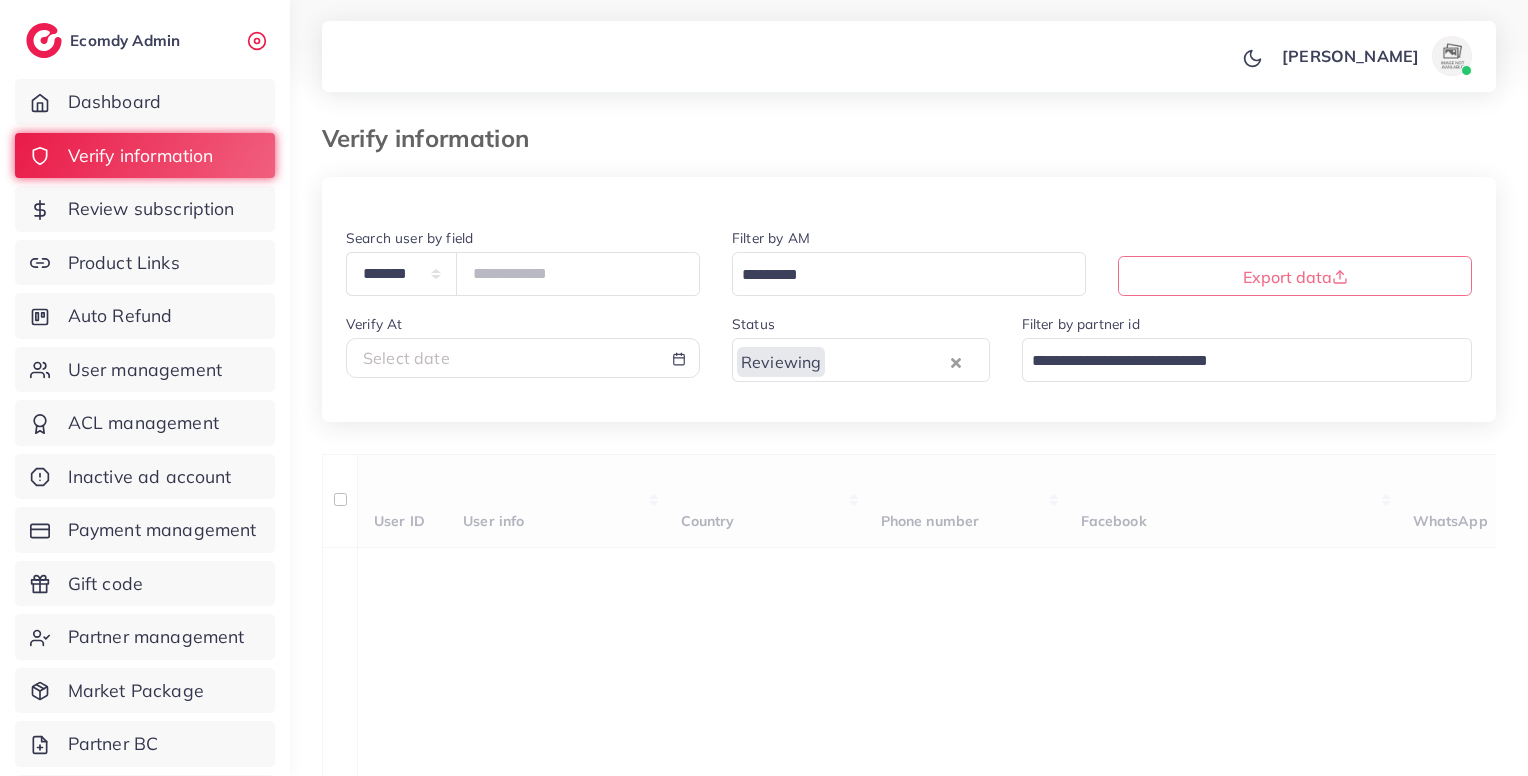 click on "**********" at bounding box center (909, 750) 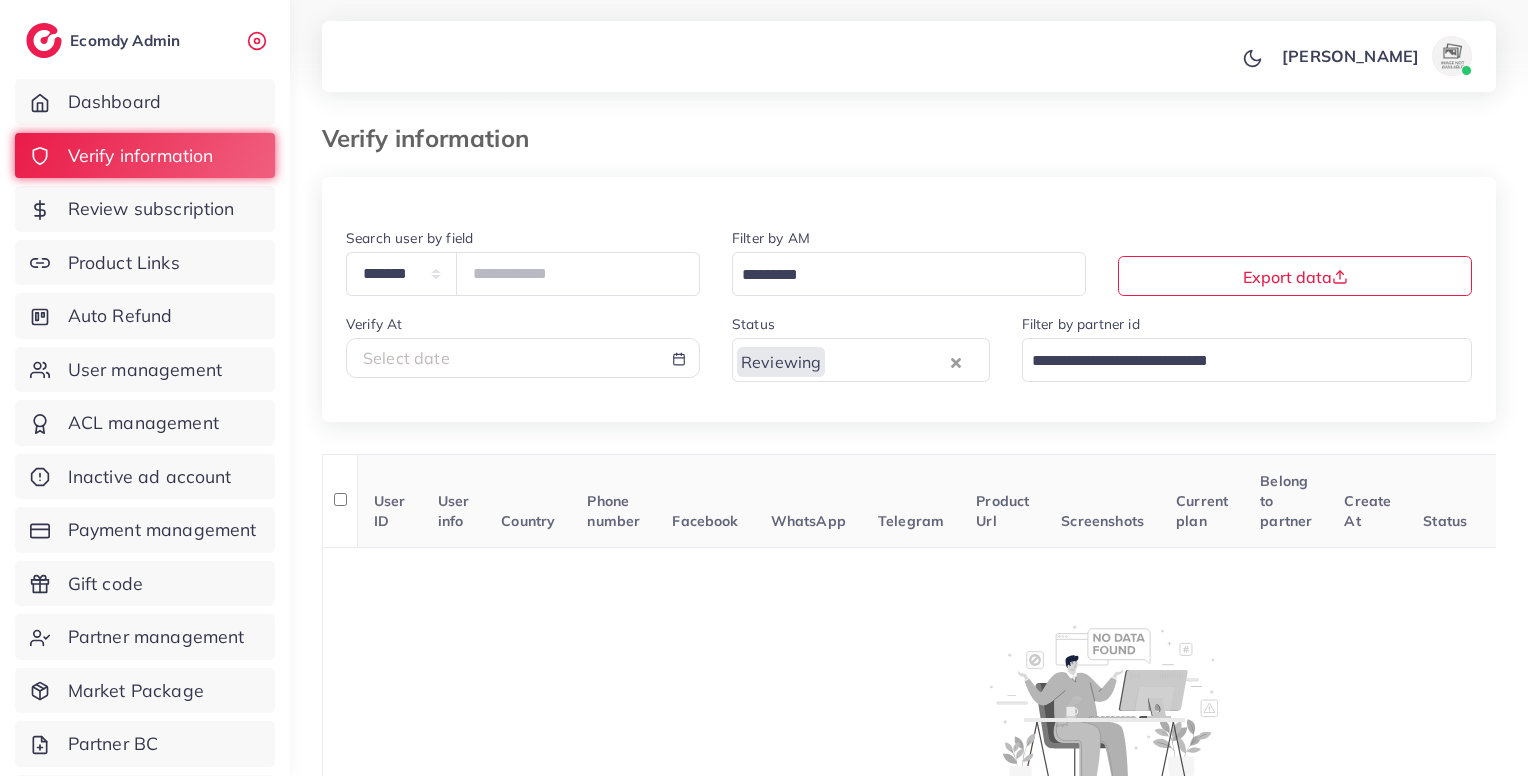 scroll, scrollTop: 180, scrollLeft: 0, axis: vertical 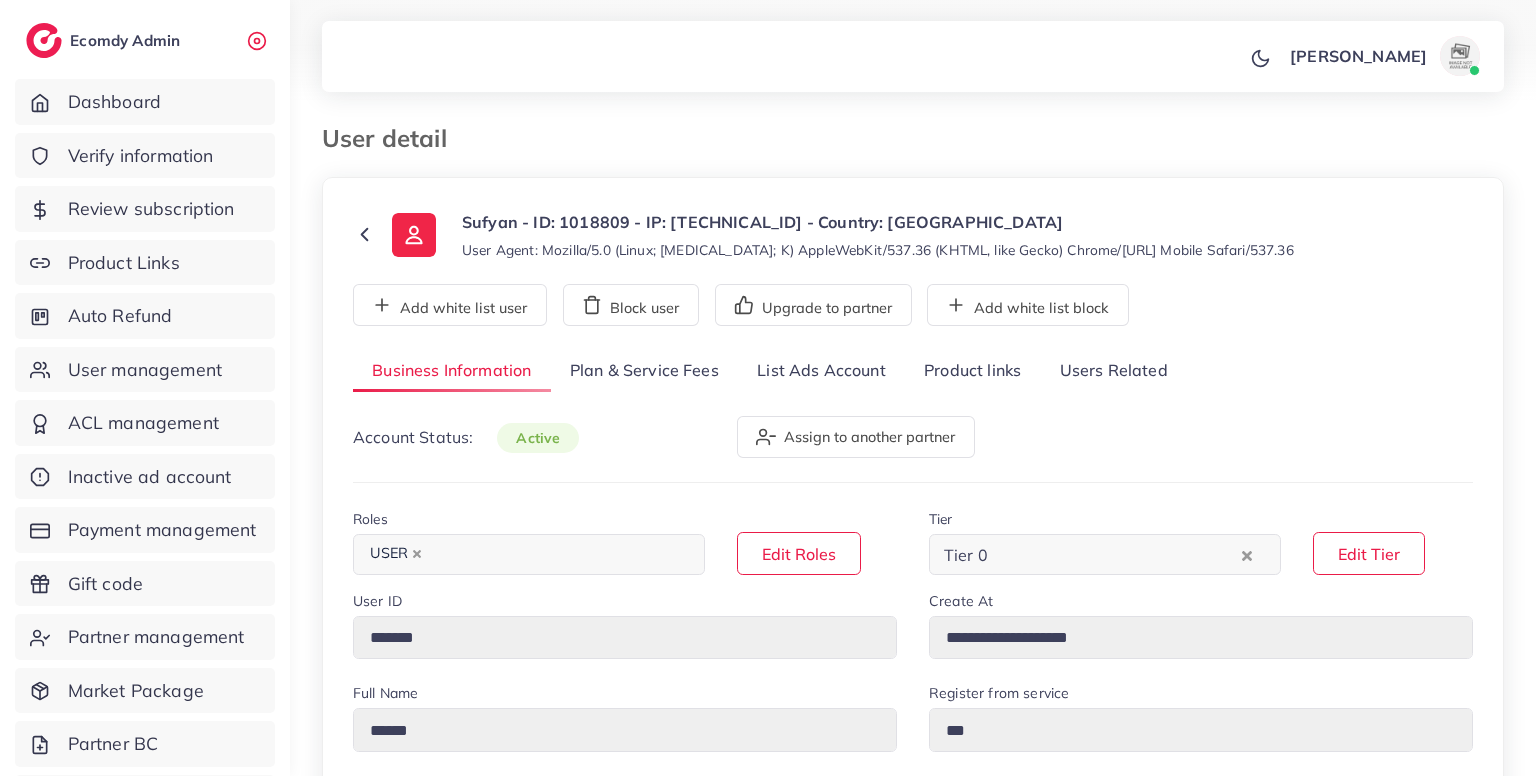 select on "********" 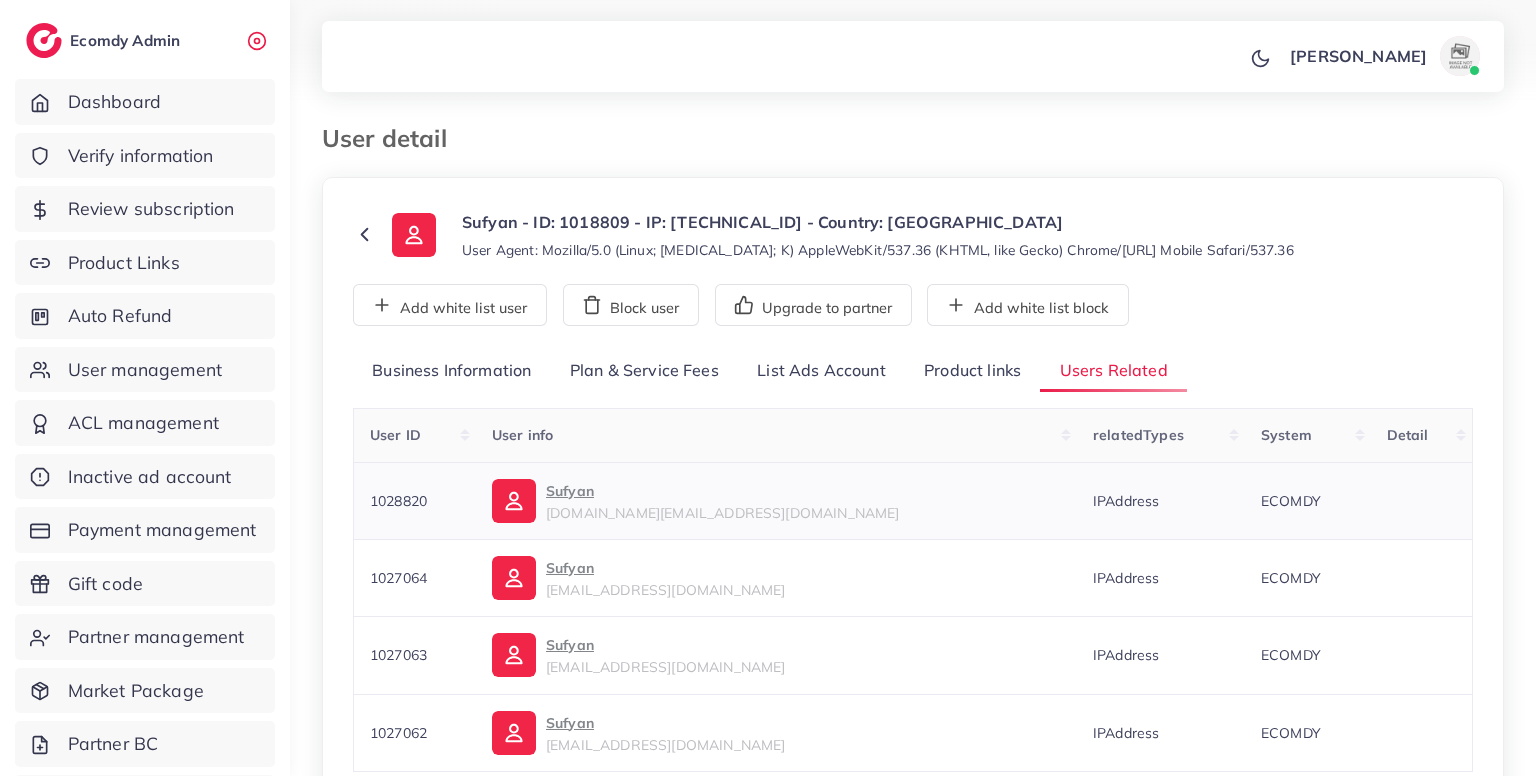 scroll, scrollTop: 204, scrollLeft: 0, axis: vertical 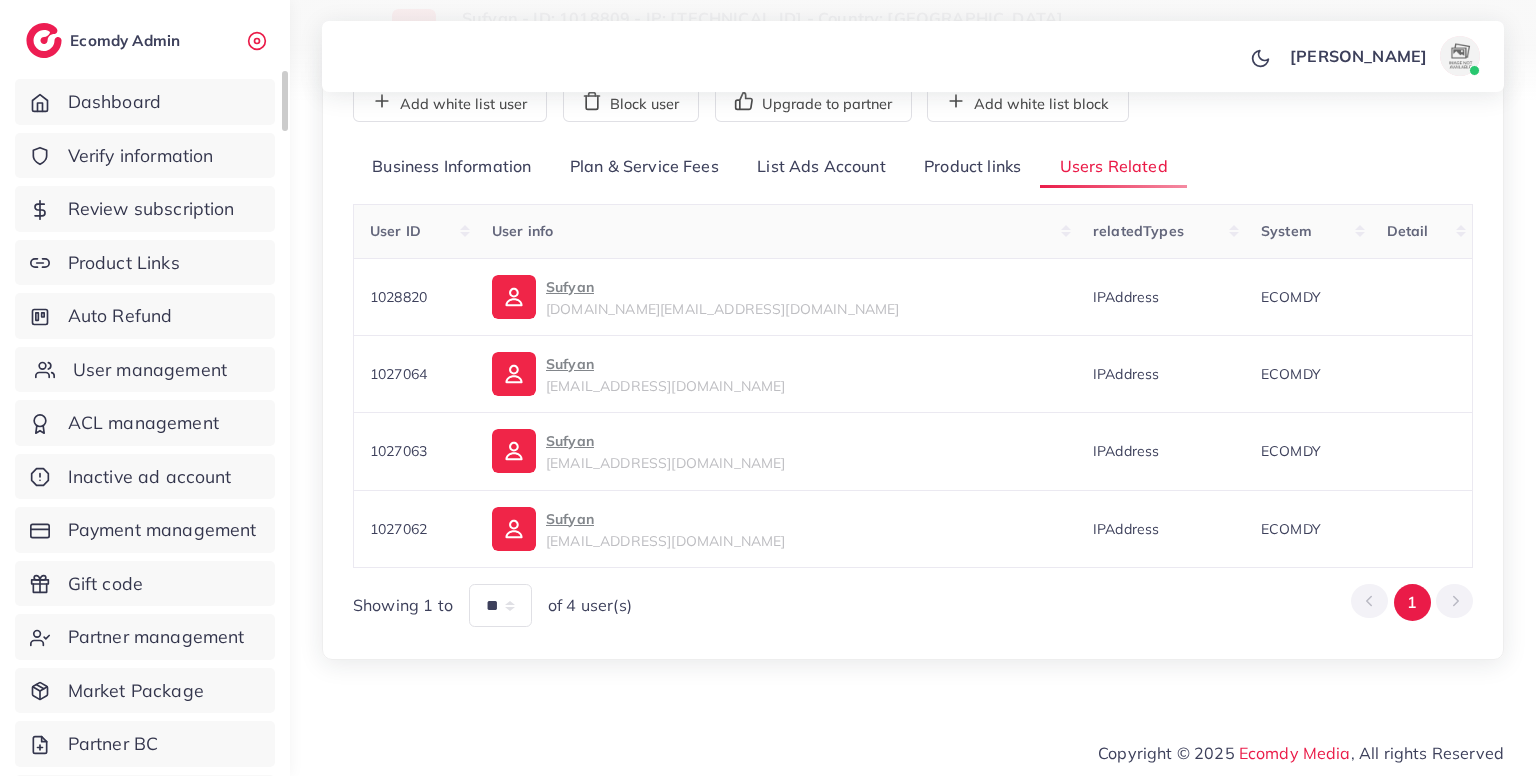 click on "User management" at bounding box center [150, 370] 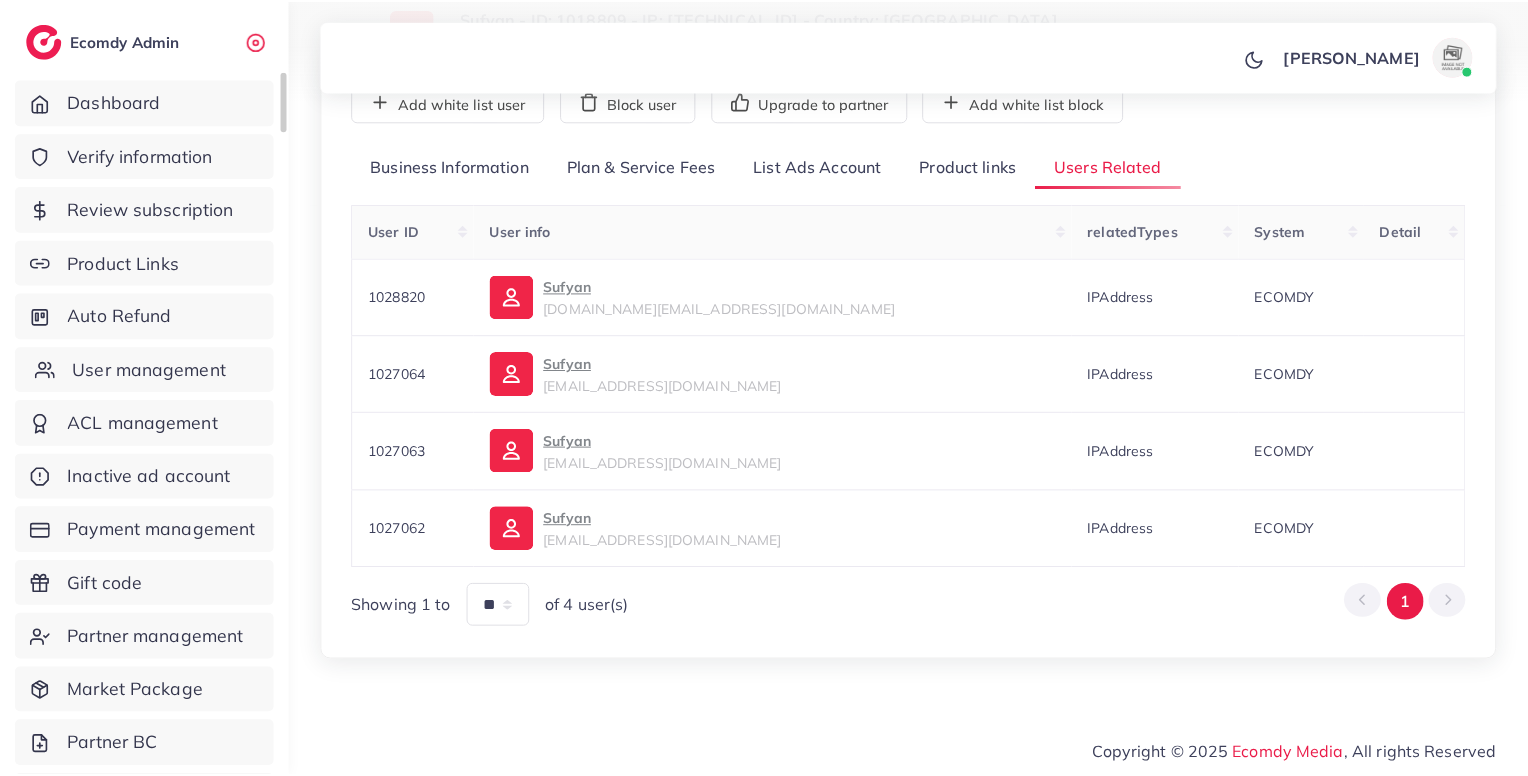 scroll, scrollTop: 0, scrollLeft: 0, axis: both 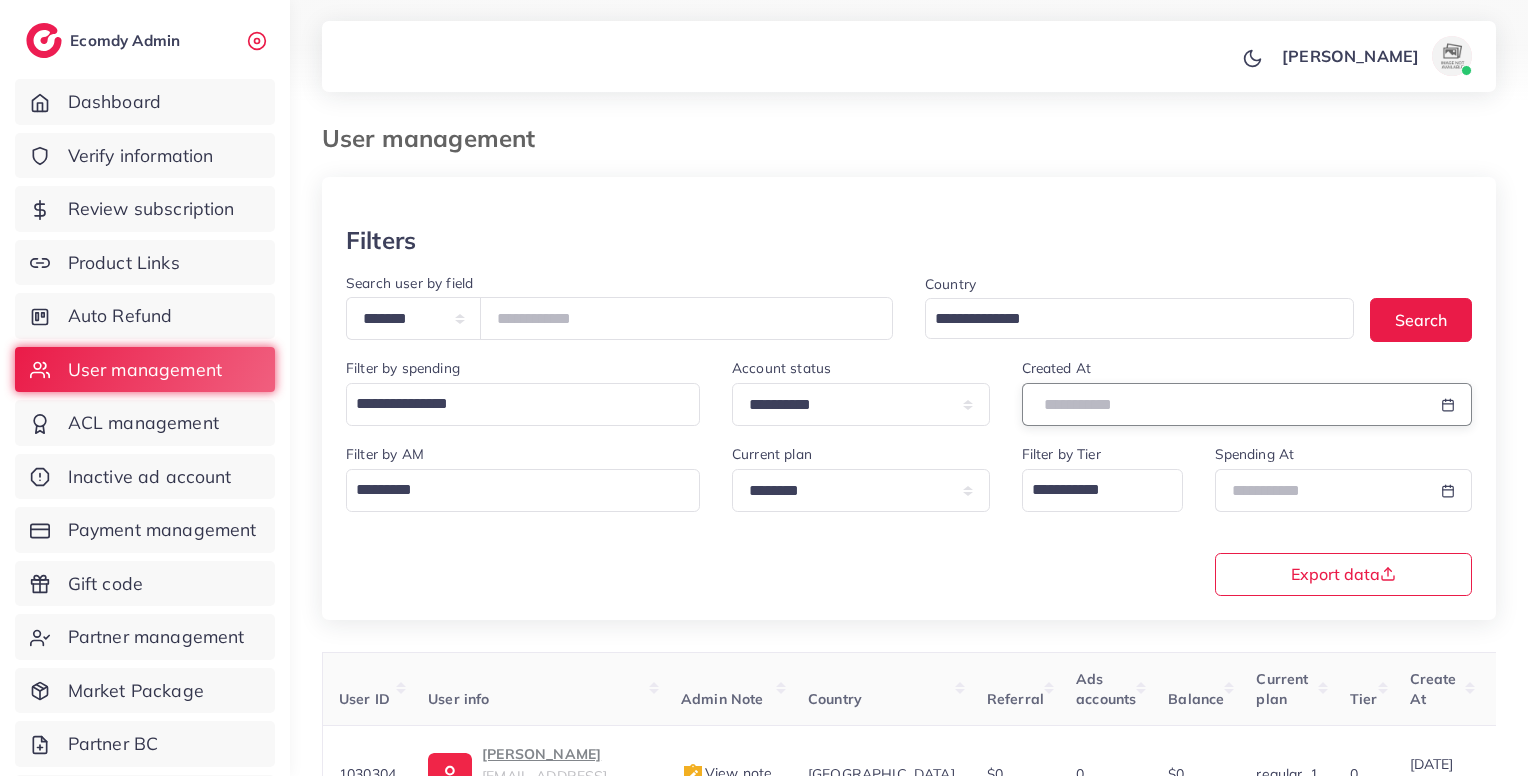 click at bounding box center [1224, 404] 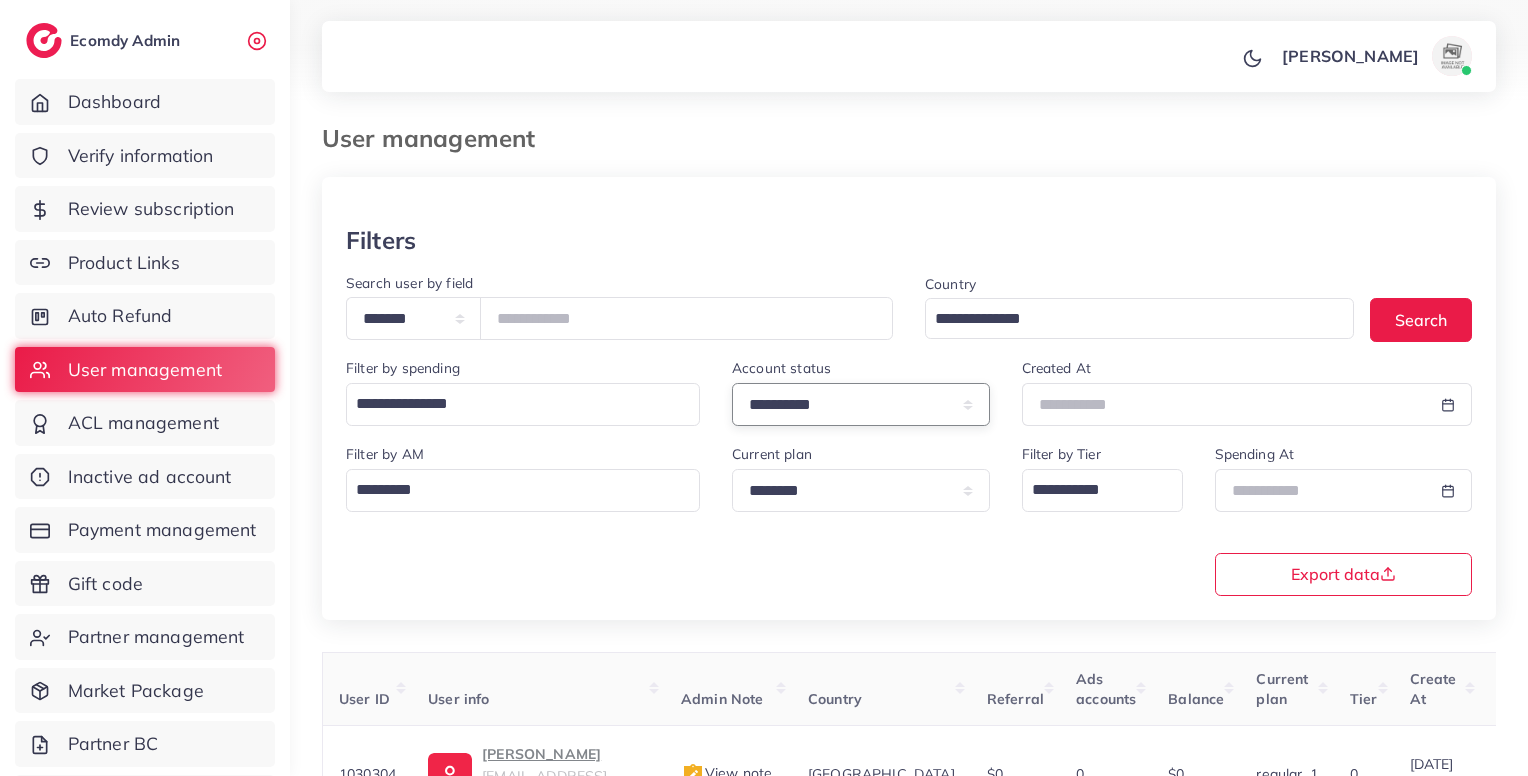 click on "**********" at bounding box center [861, 404] 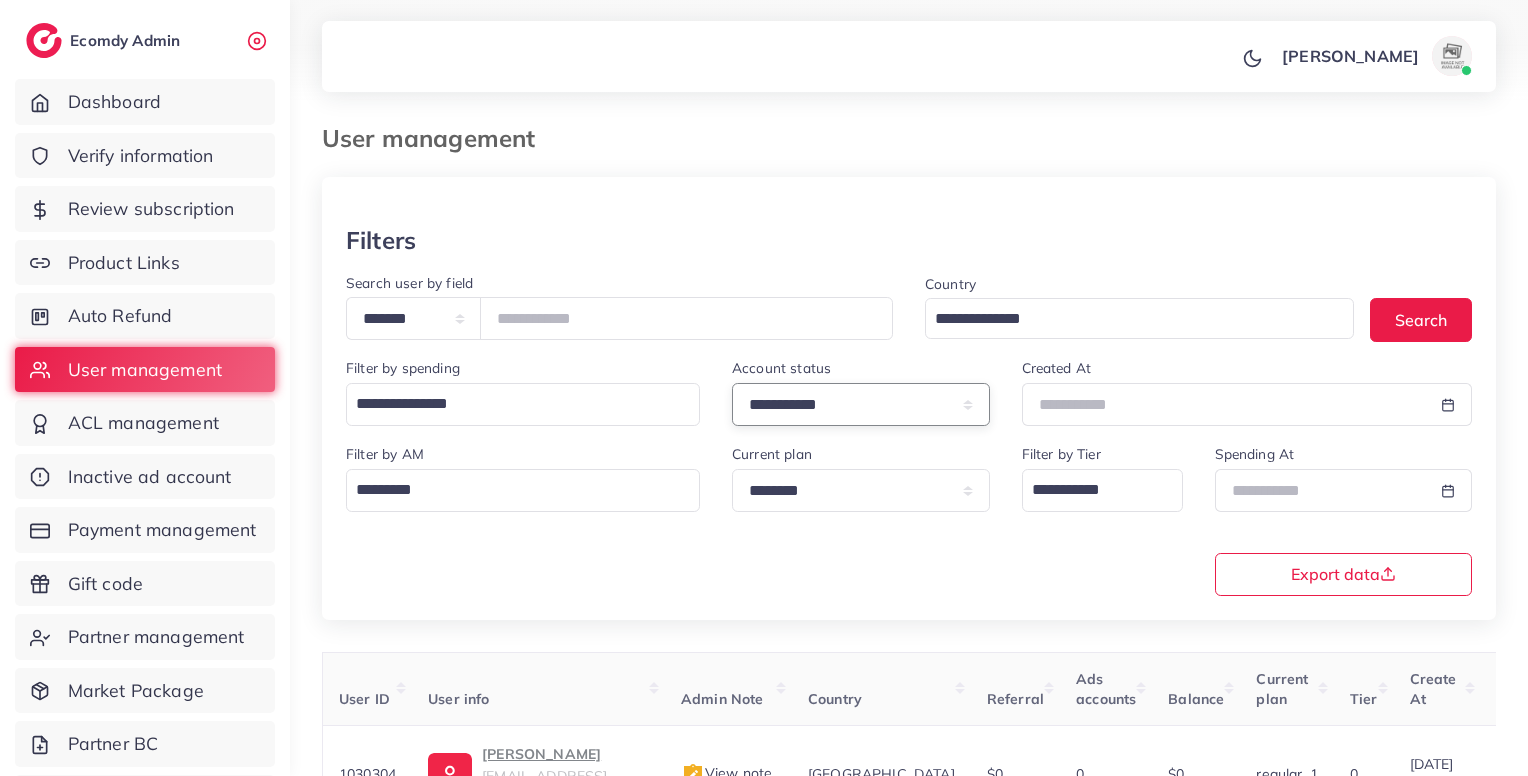 click on "**********" at bounding box center (861, 404) 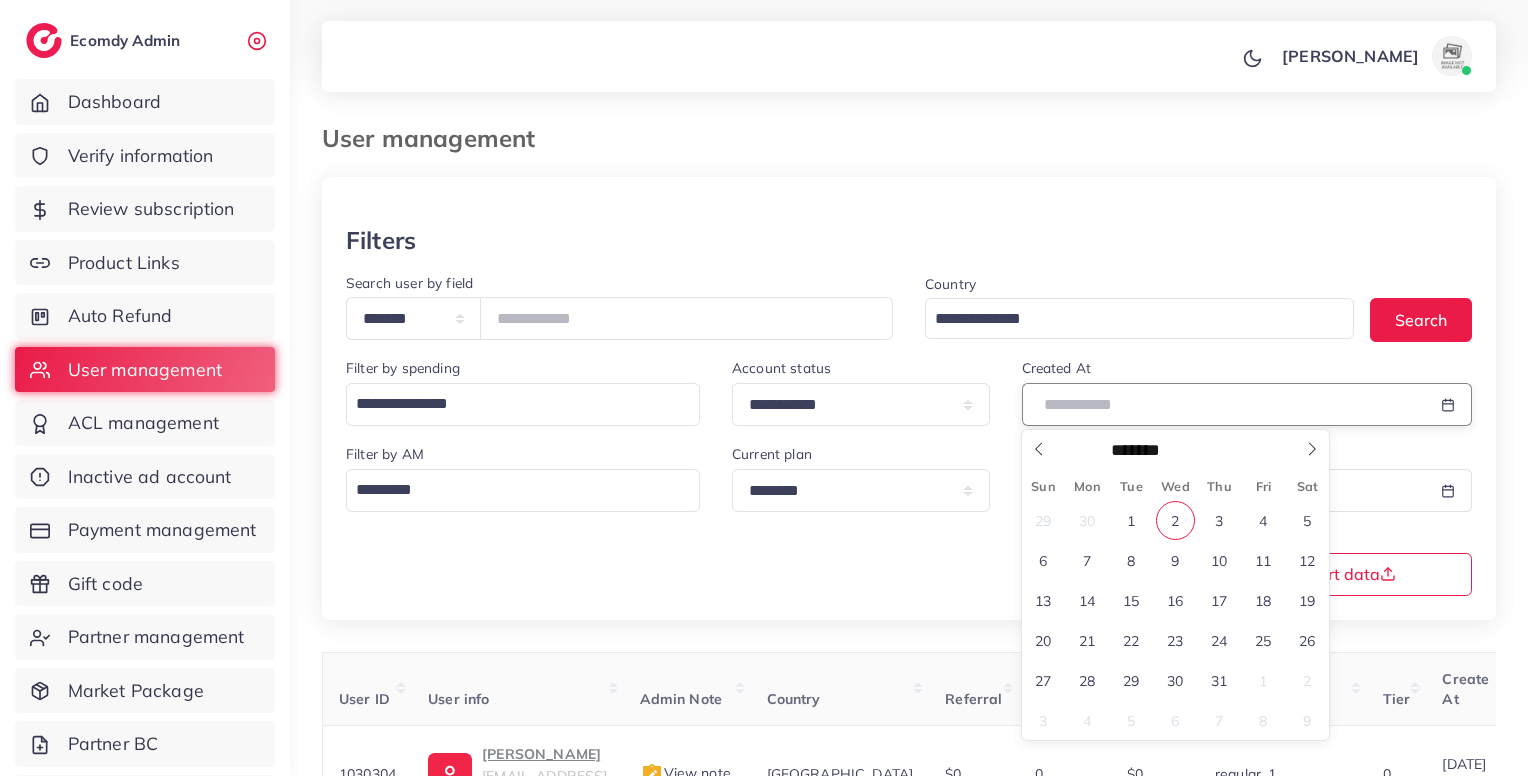 click at bounding box center [1224, 404] 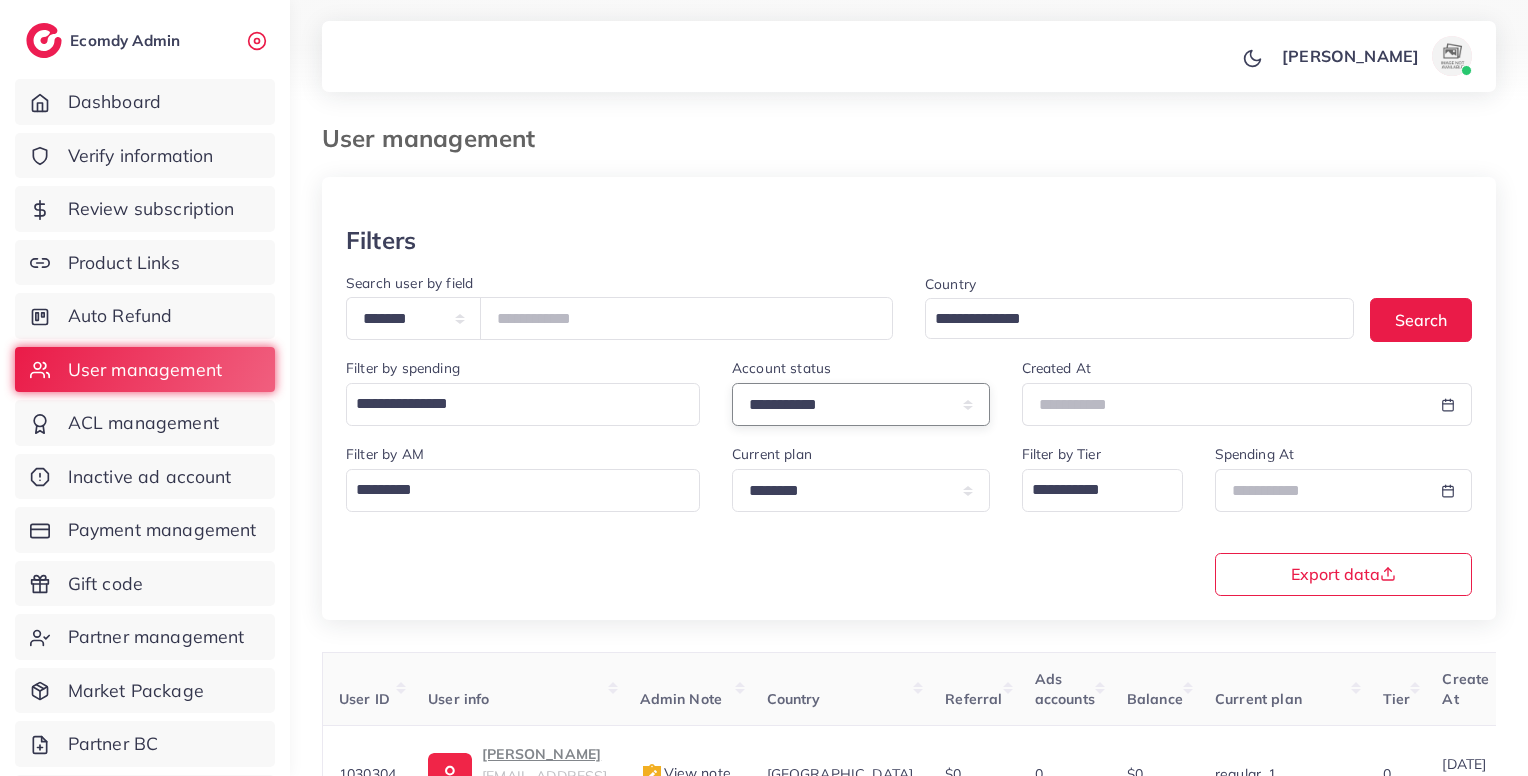 drag, startPoint x: 824, startPoint y: 419, endPoint x: 823, endPoint y: 456, distance: 37.01351 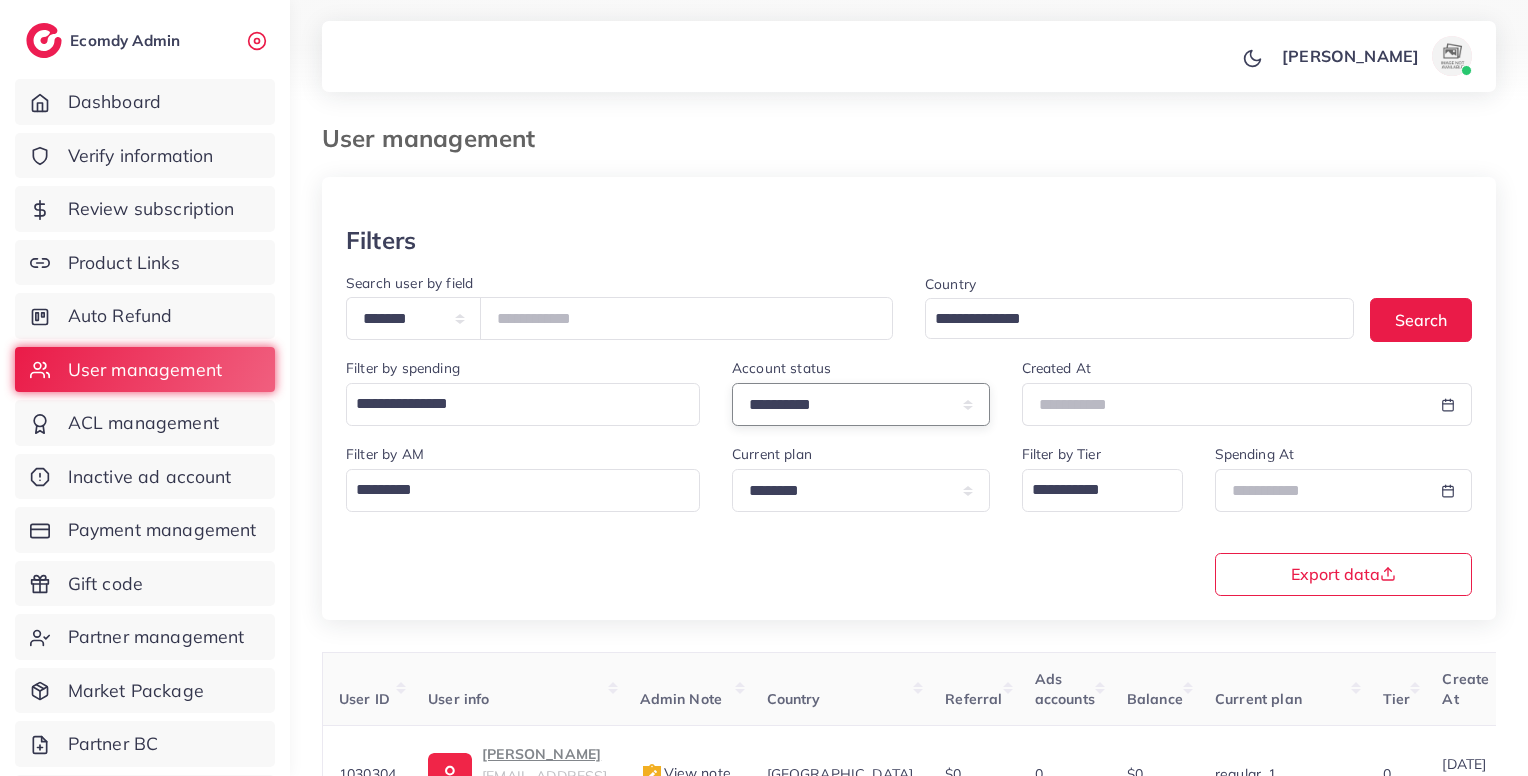 click on "**********" at bounding box center [861, 404] 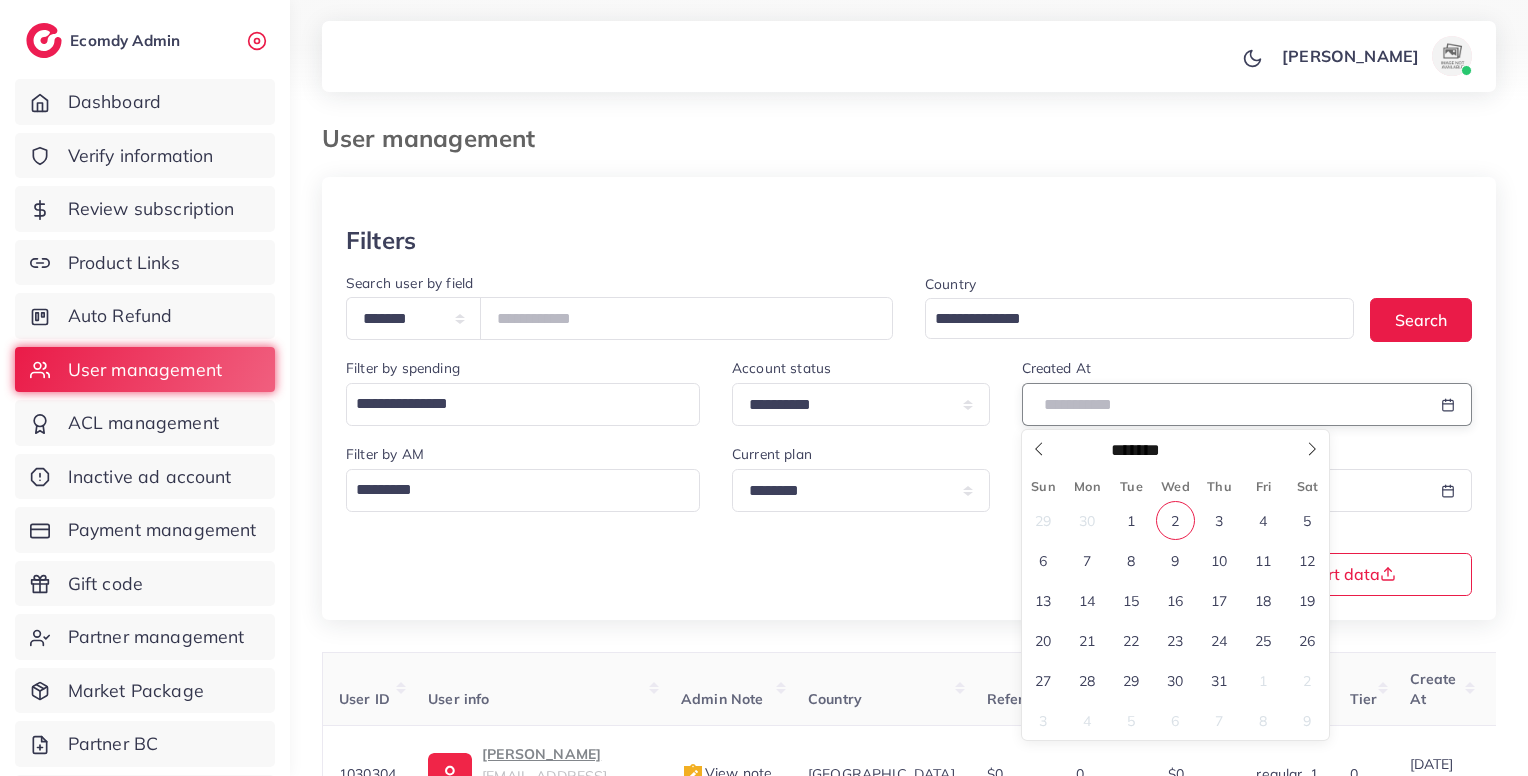 click at bounding box center (1224, 404) 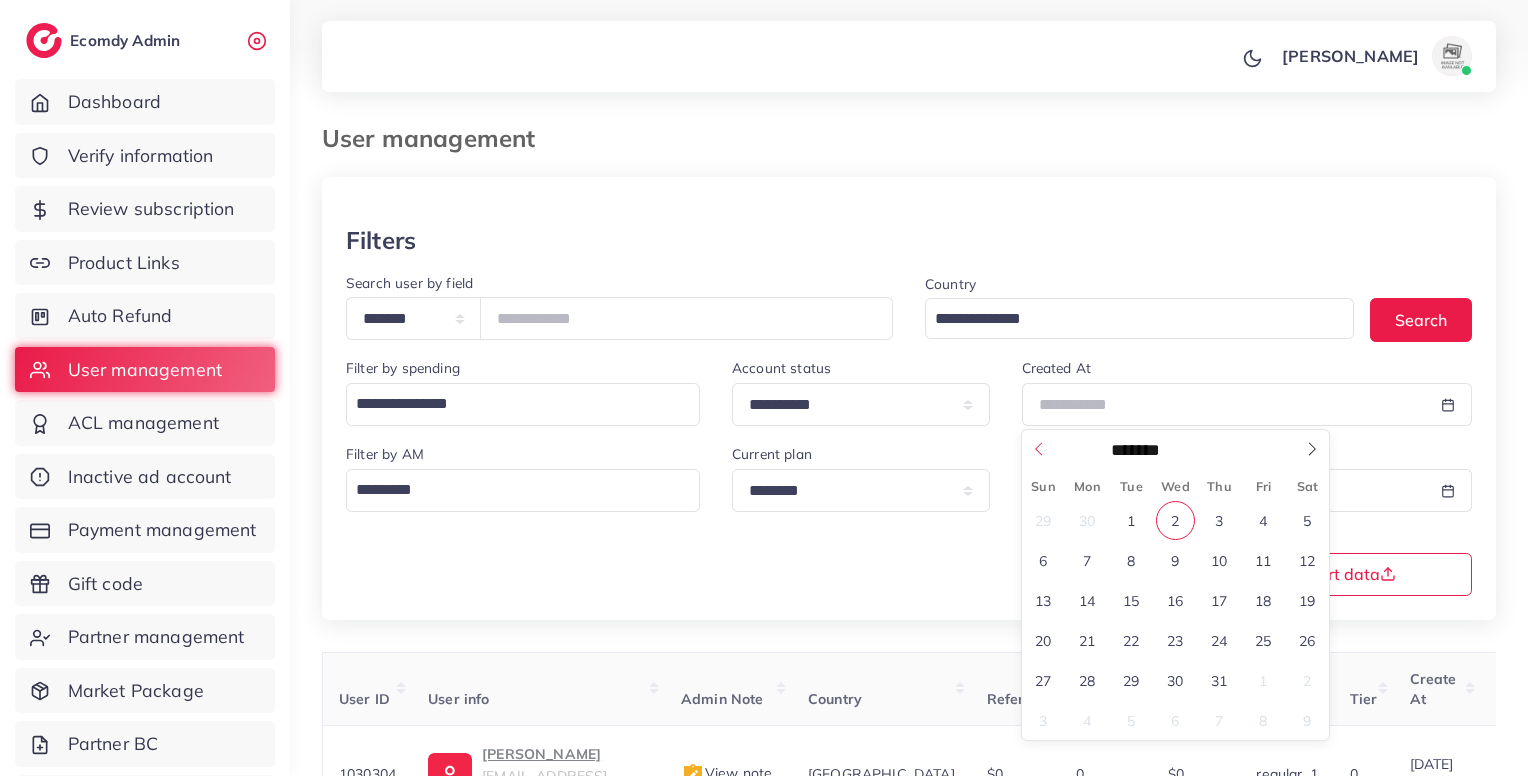 click at bounding box center (1039, 442) 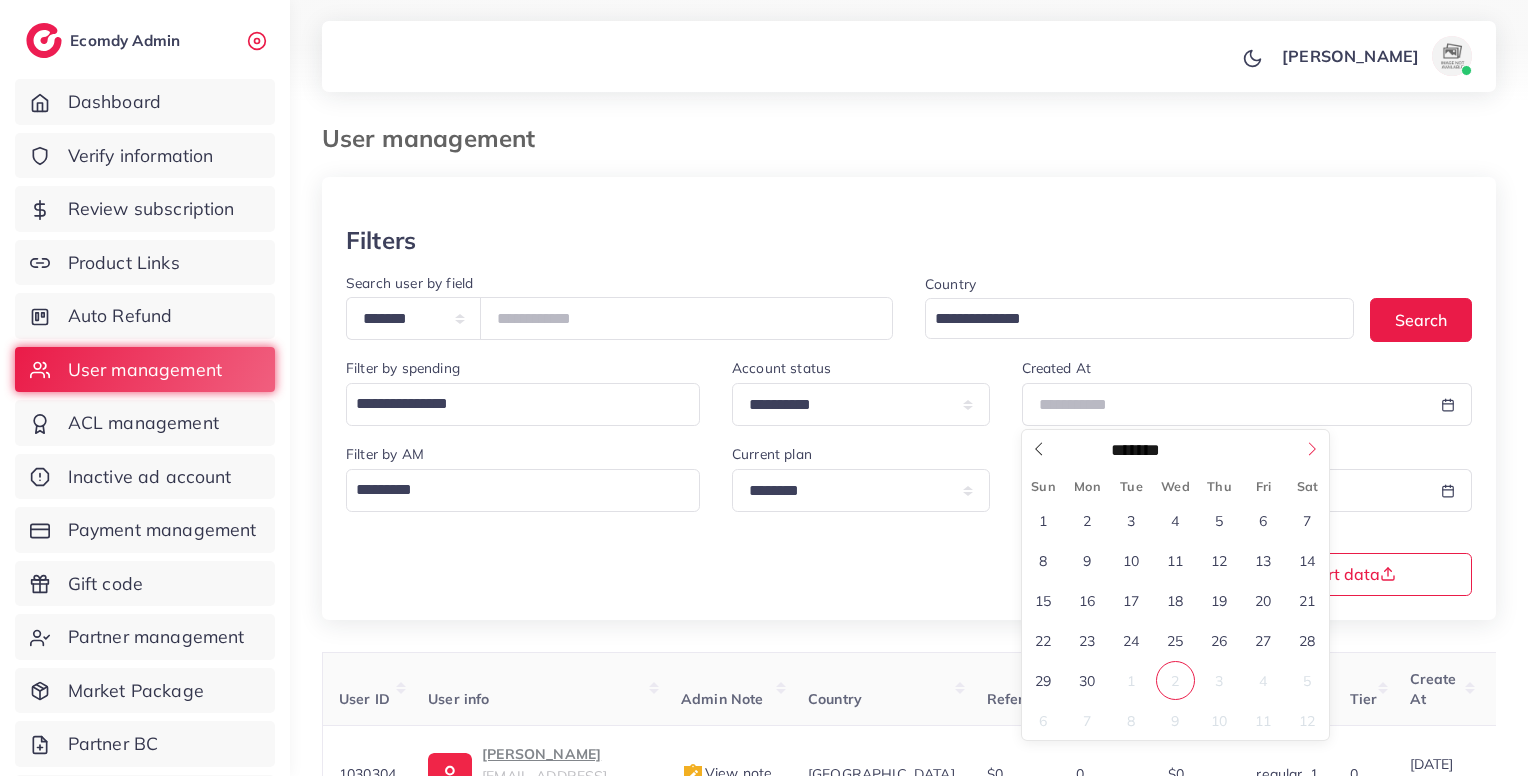 click 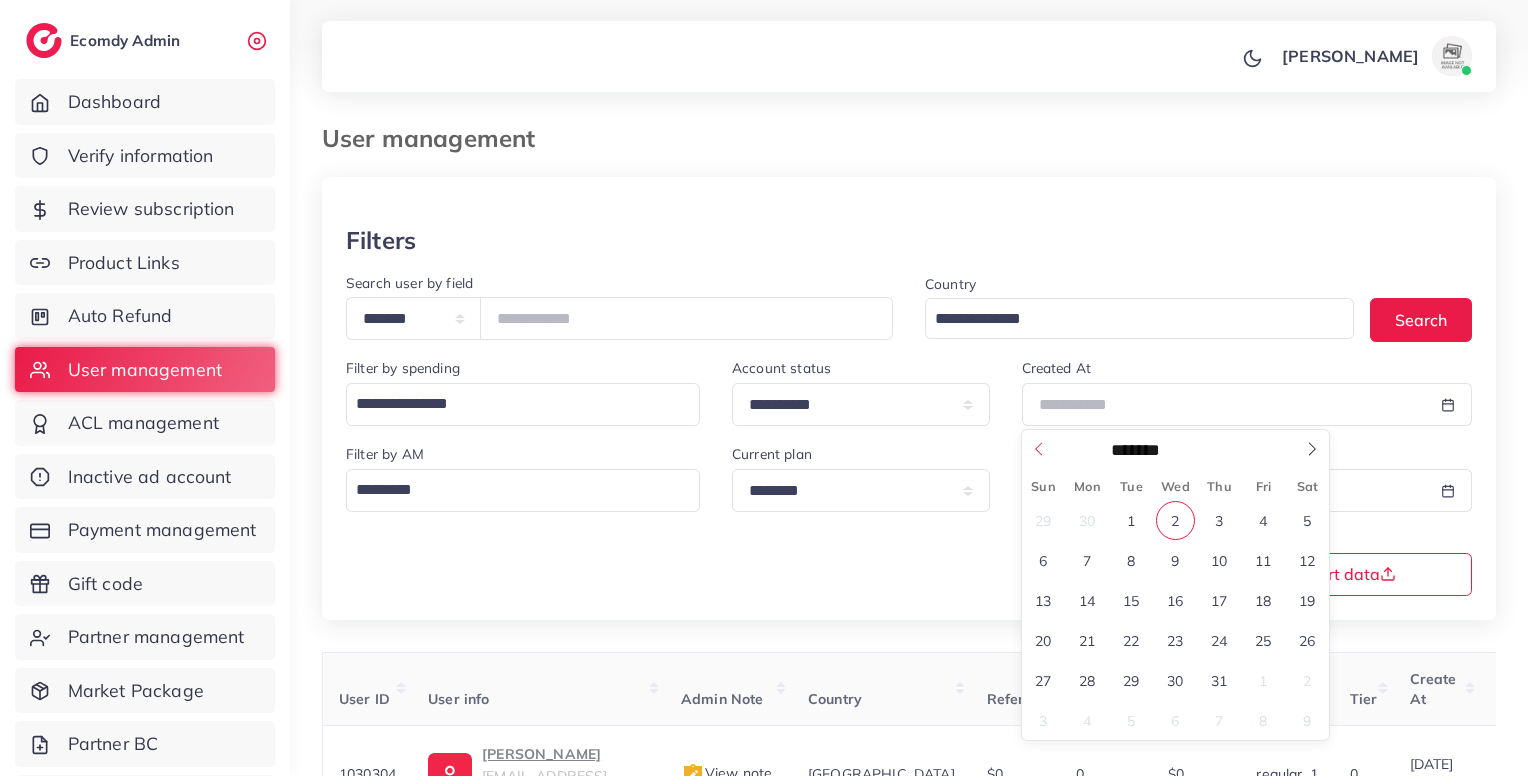 click at bounding box center [1039, 442] 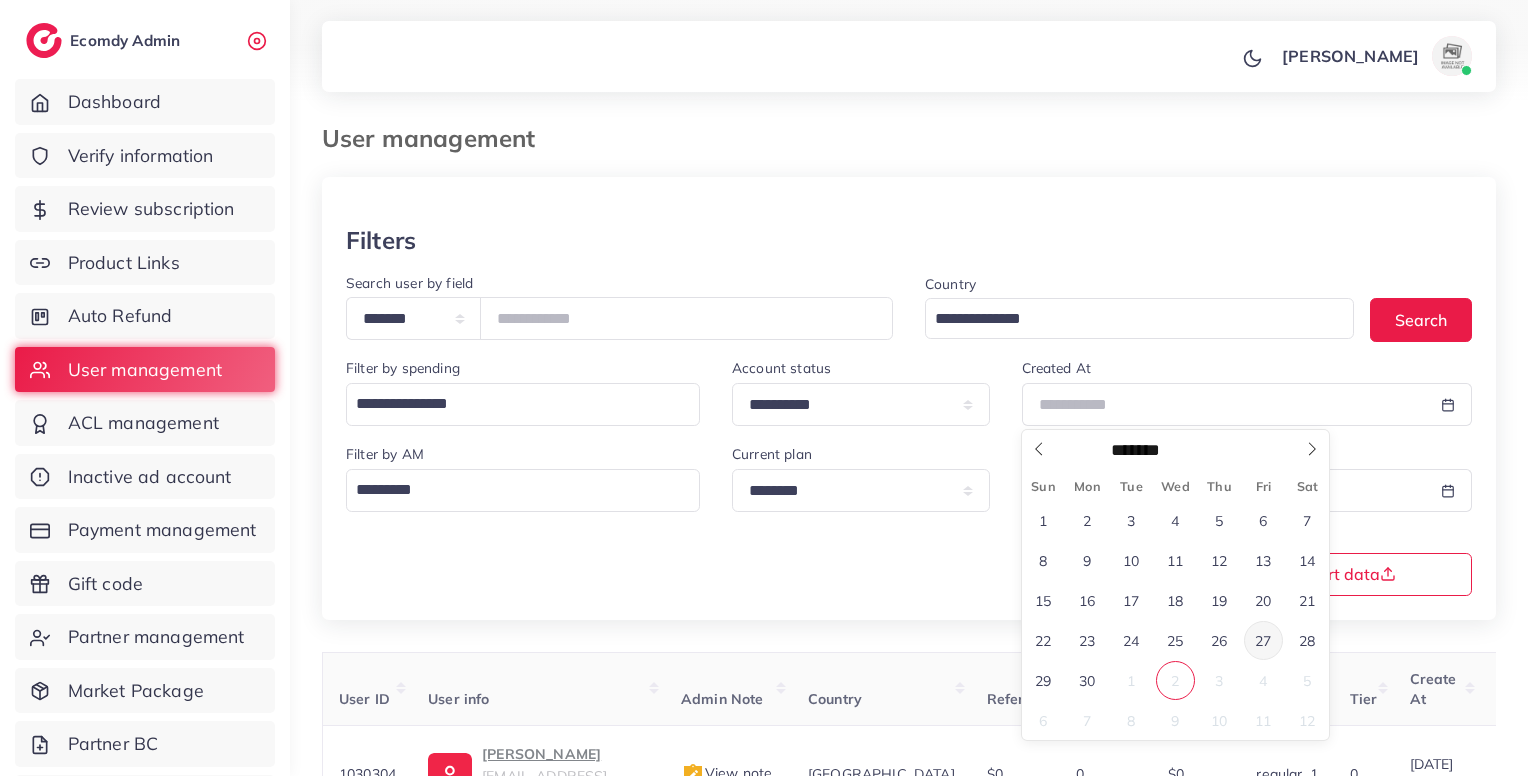 click on "27" at bounding box center [1263, 640] 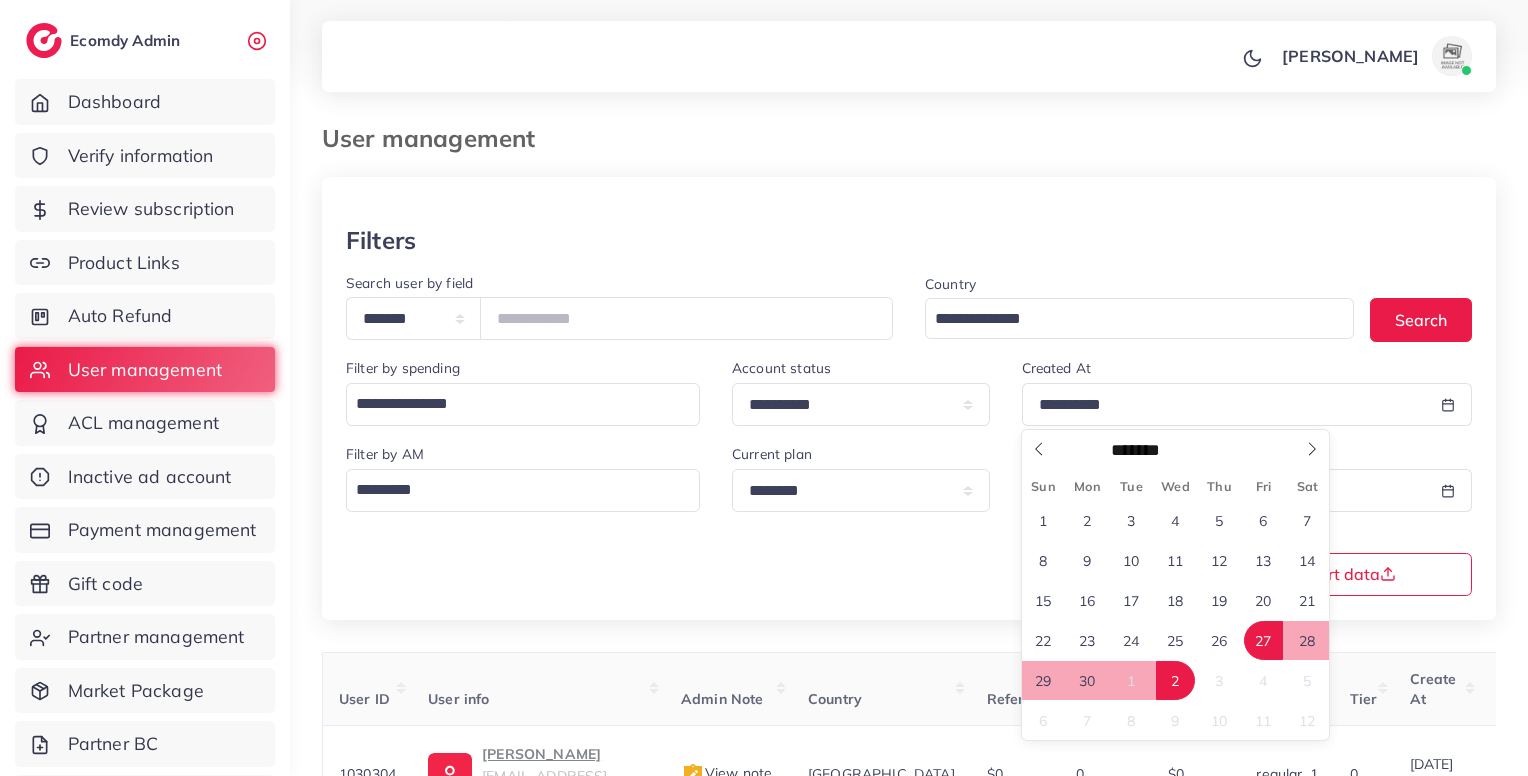 click on "2" at bounding box center [1175, 680] 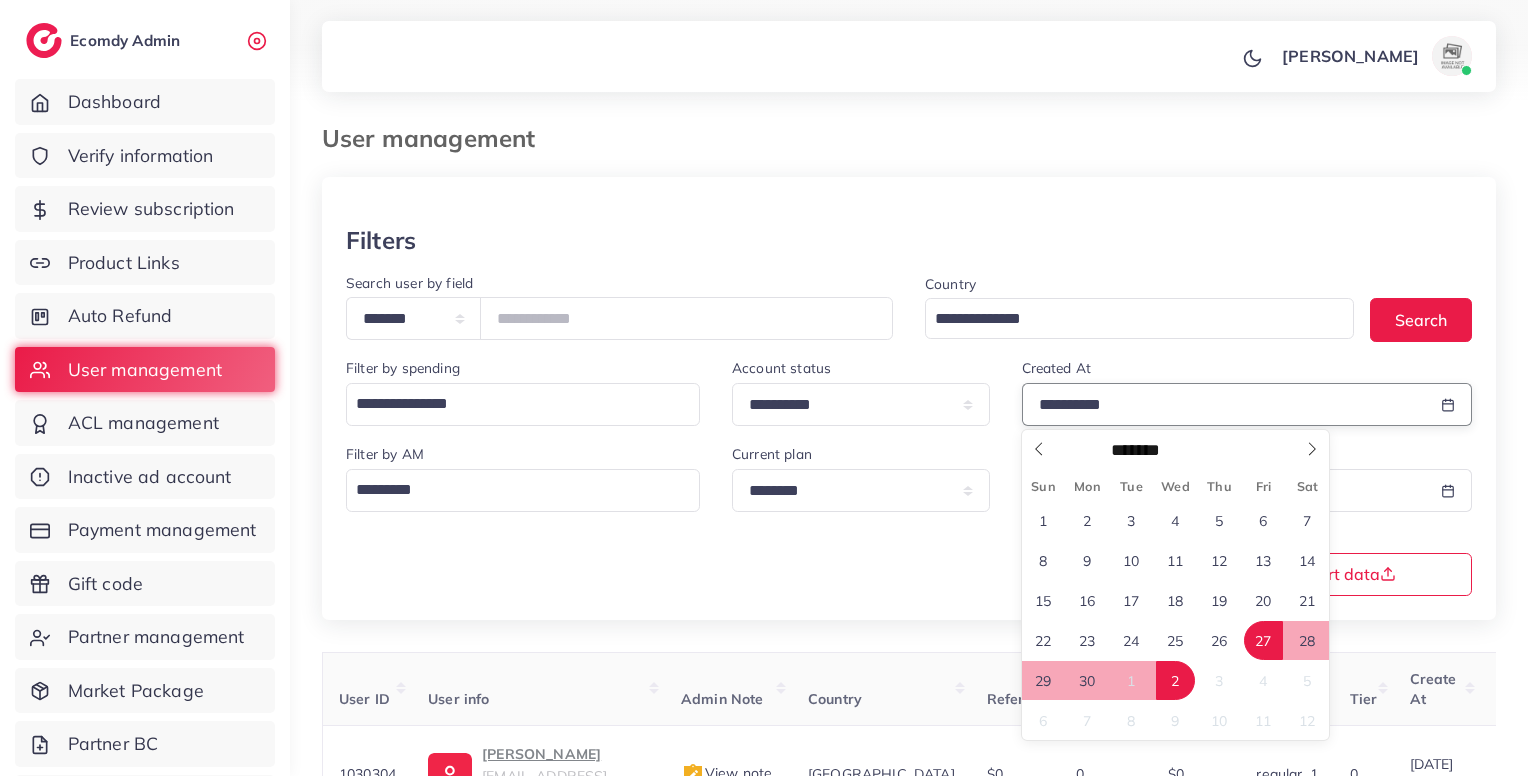 type on "**********" 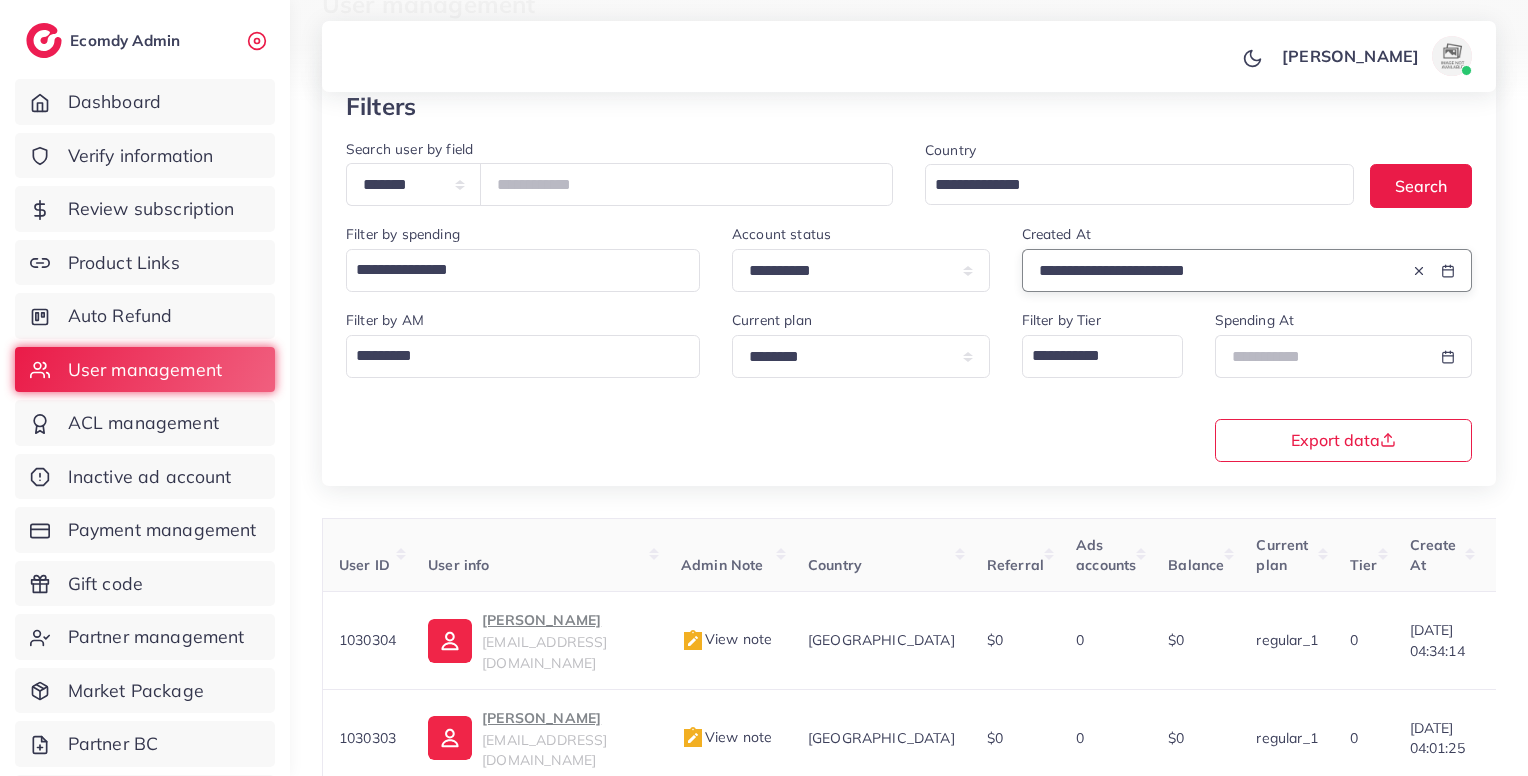 scroll, scrollTop: 0, scrollLeft: 0, axis: both 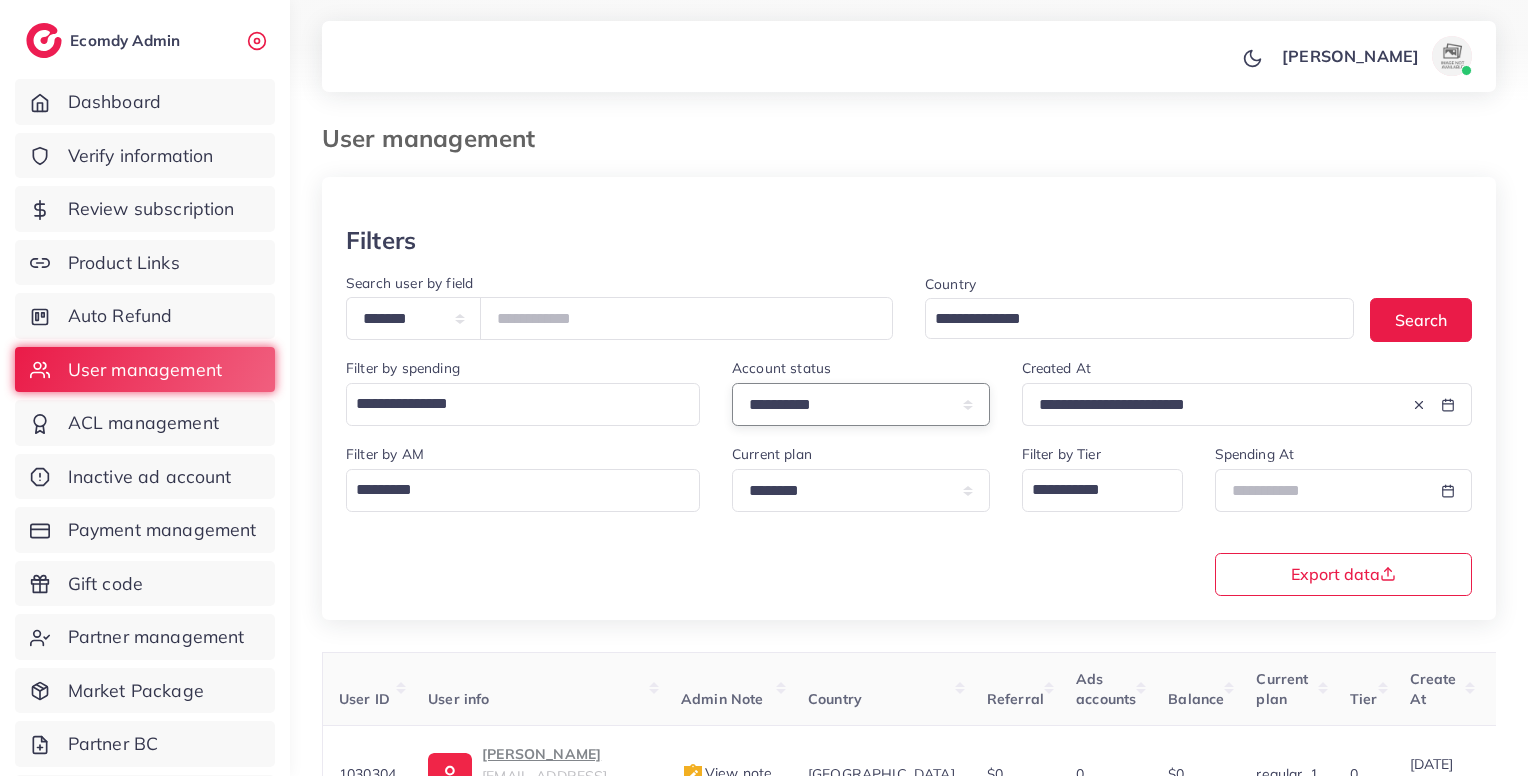 click on "**********" at bounding box center [861, 404] 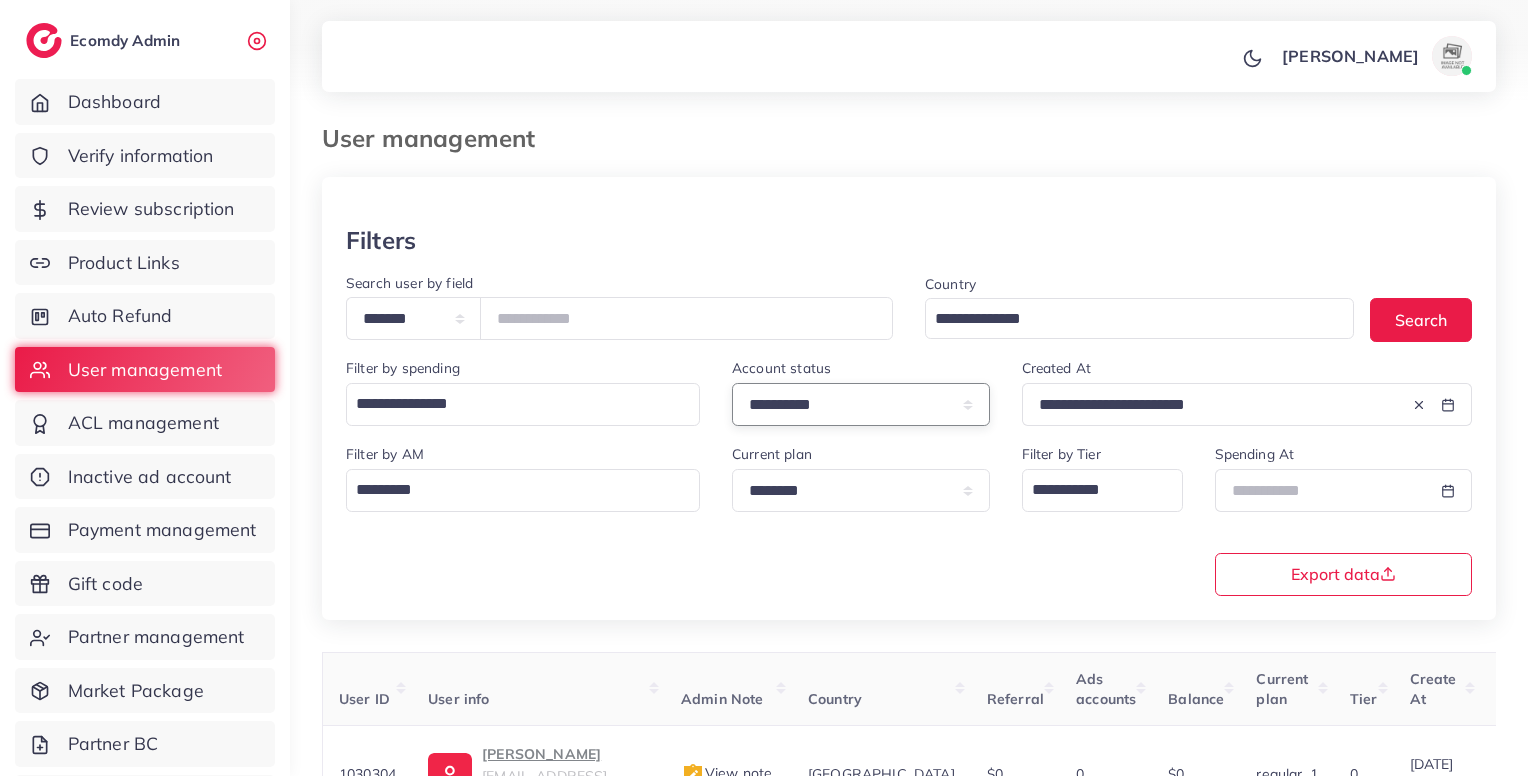 select on "*******" 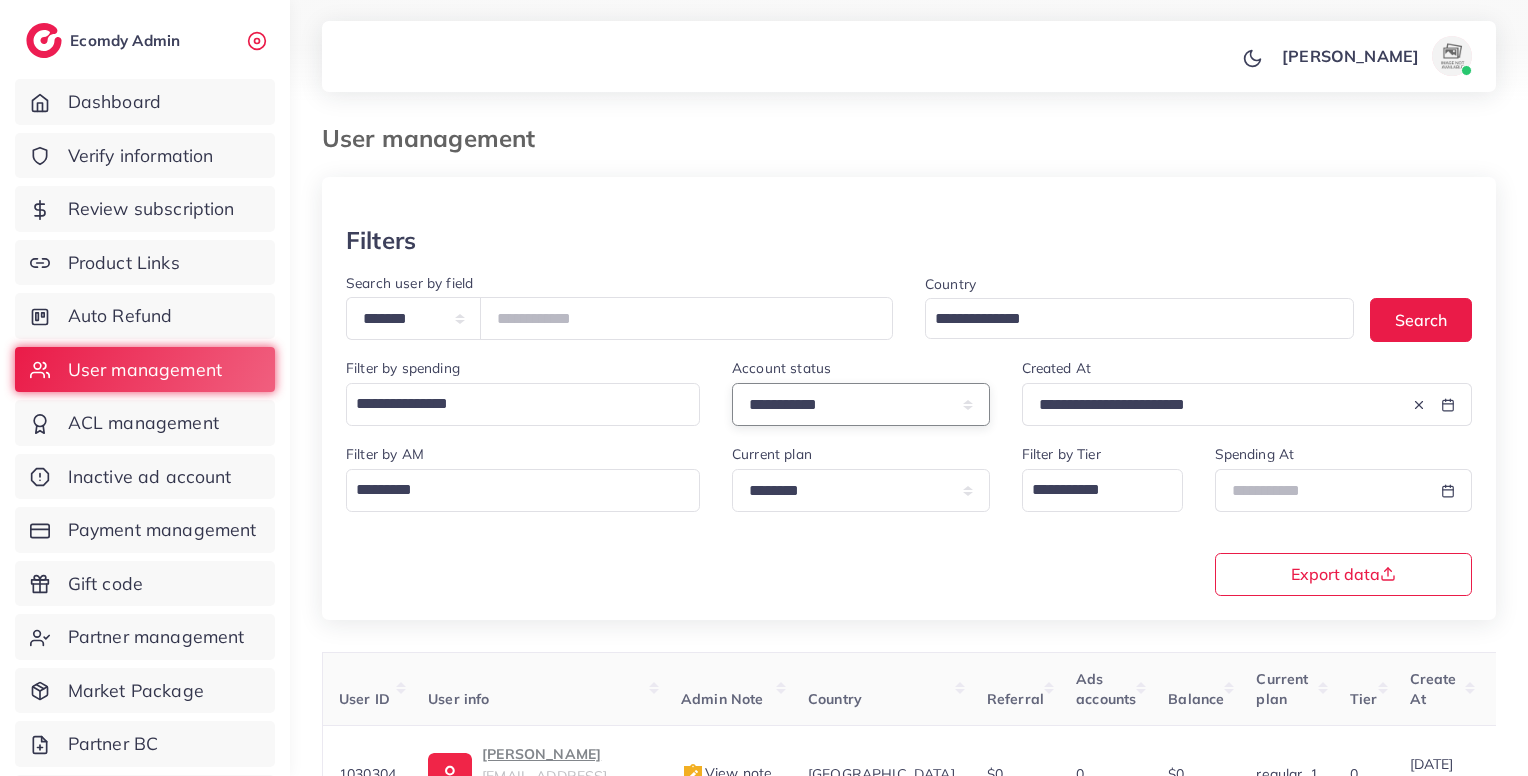 click on "**********" at bounding box center (861, 404) 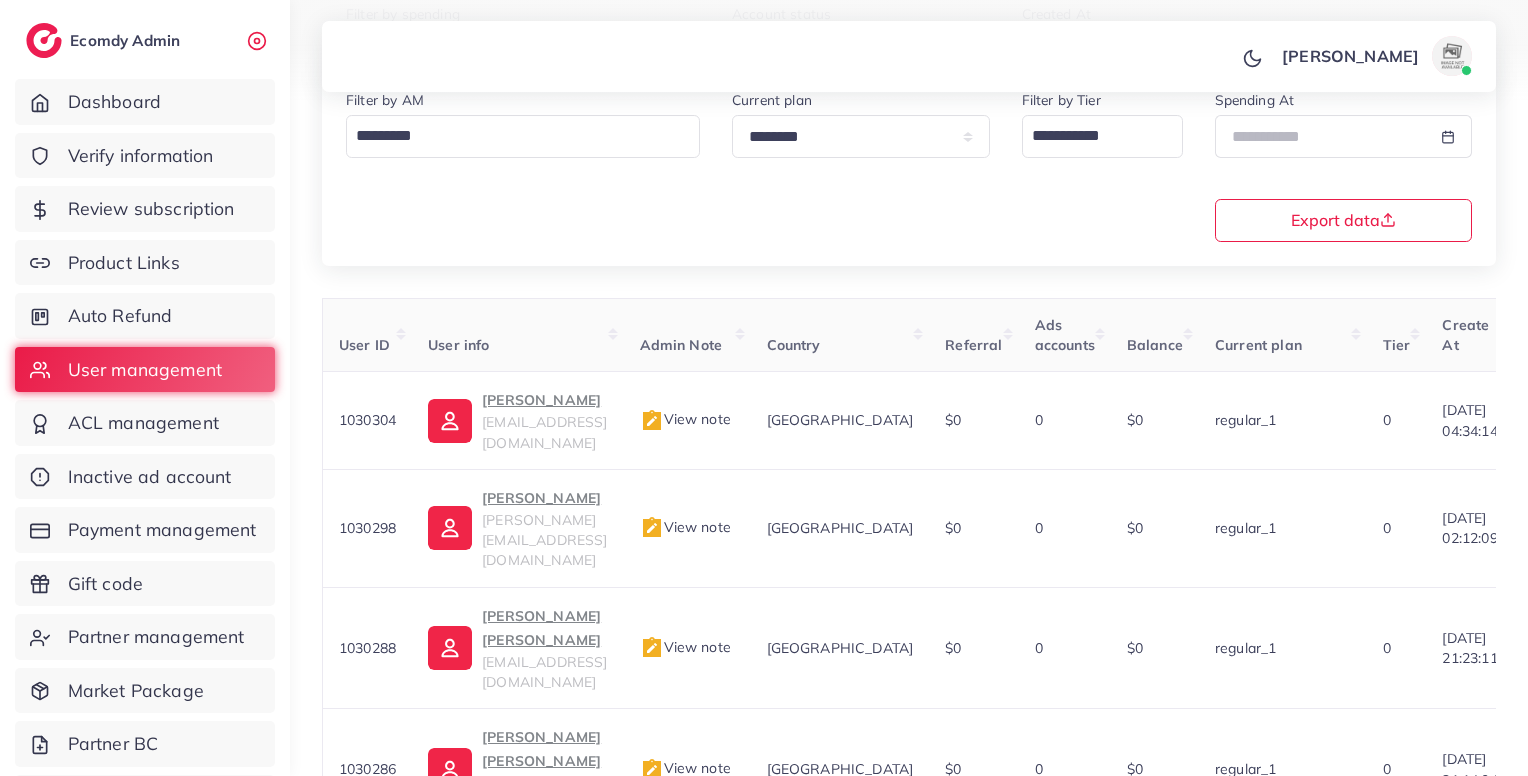 scroll, scrollTop: 0, scrollLeft: 0, axis: both 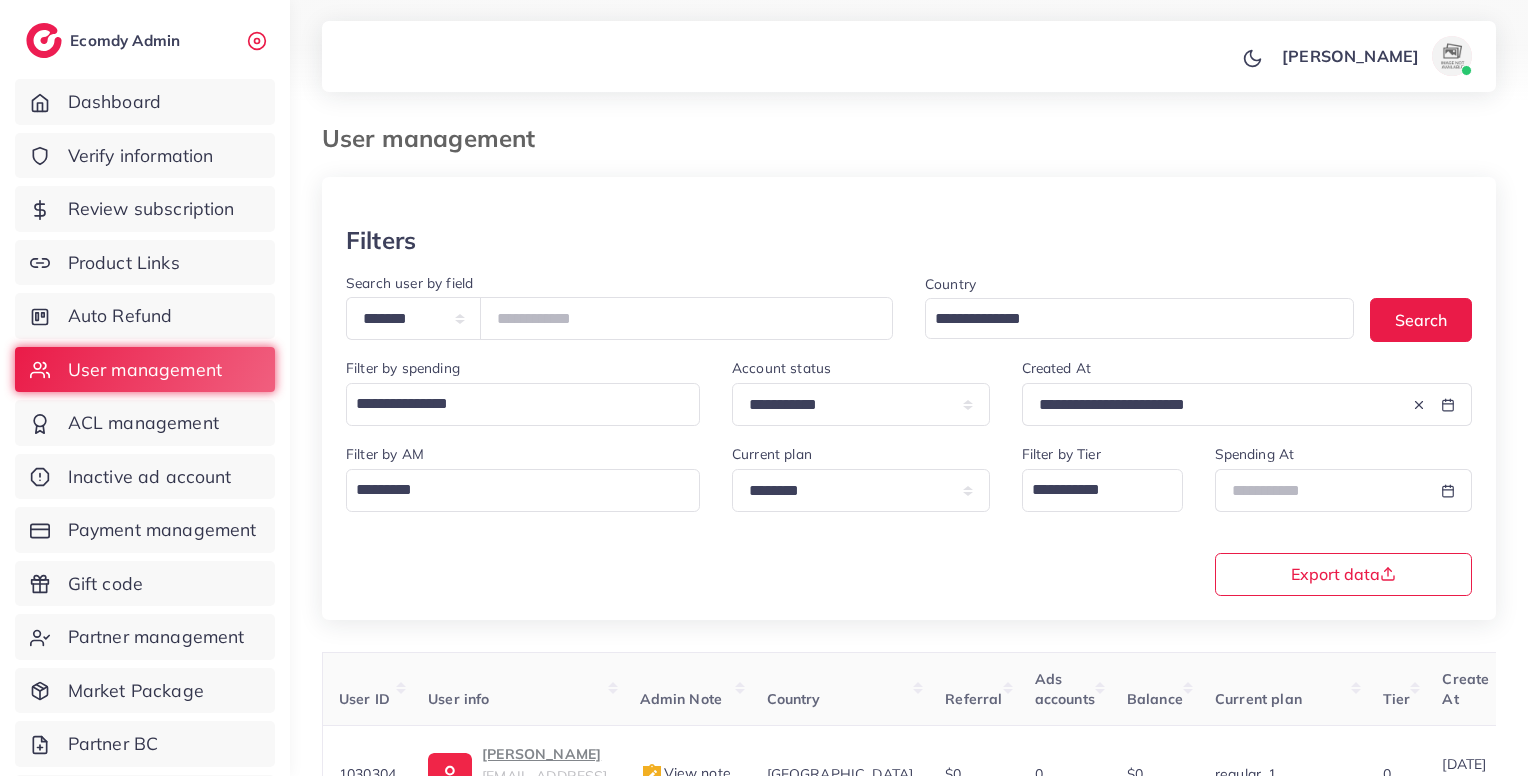 click at bounding box center [1448, 404] 